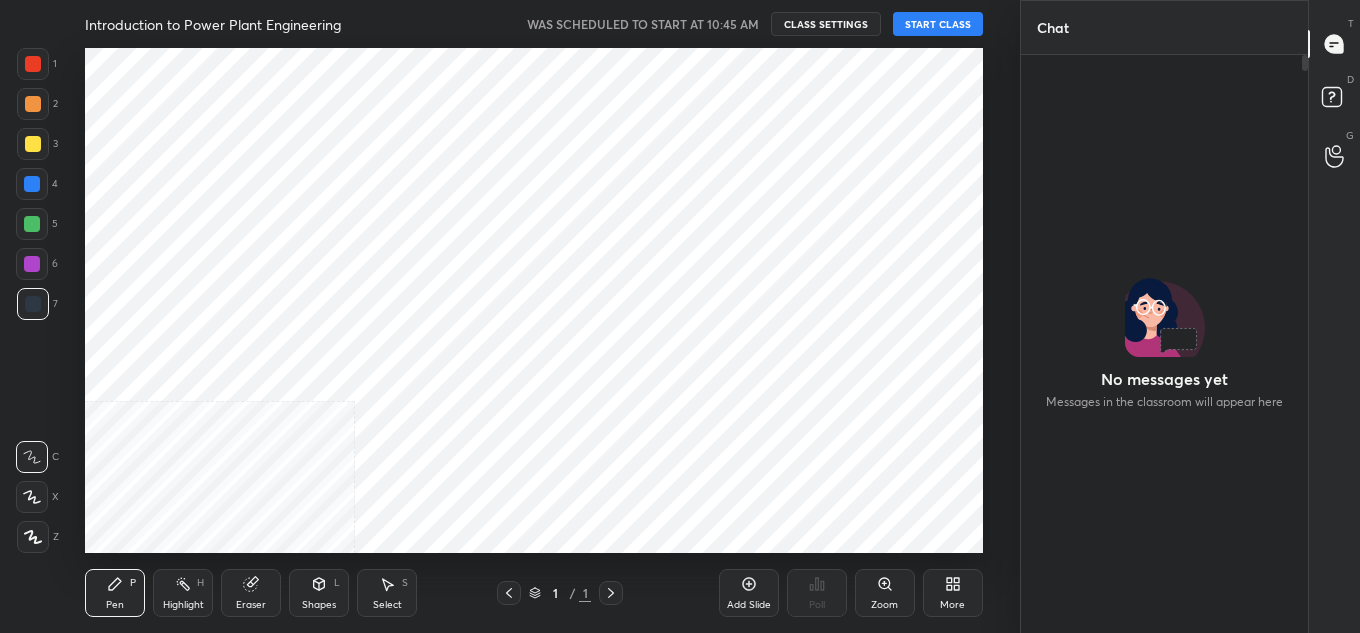 scroll, scrollTop: 0, scrollLeft: 0, axis: both 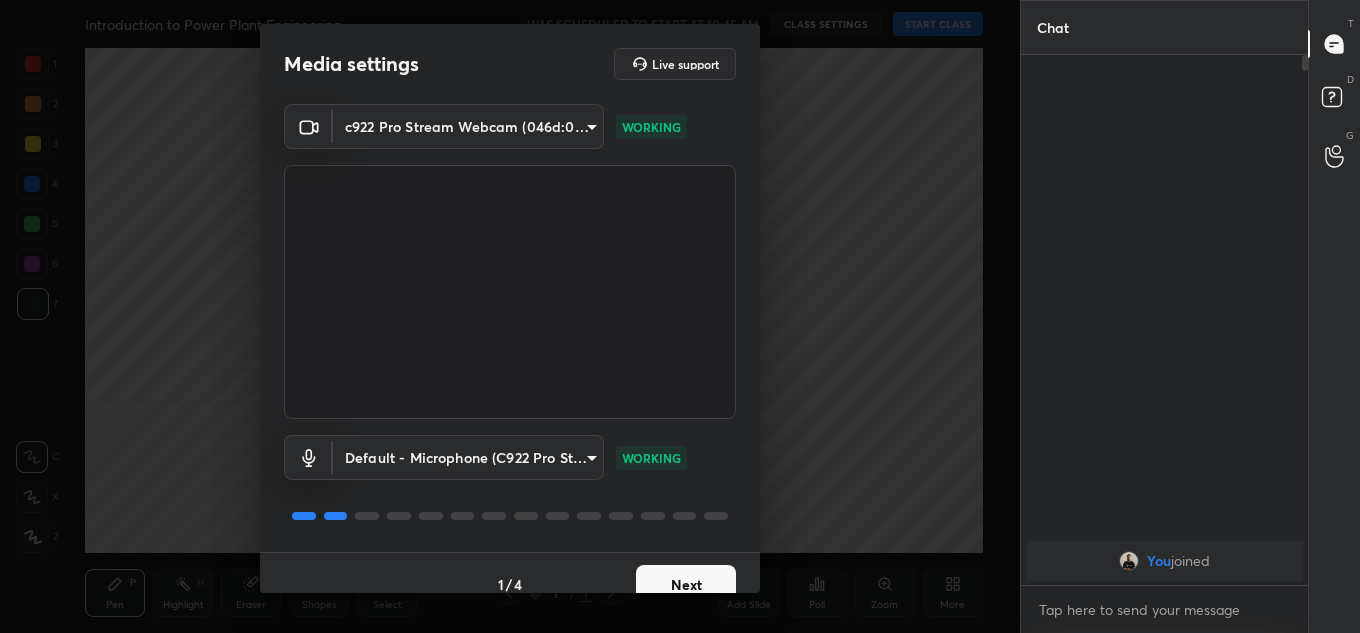 click on "Next" at bounding box center [686, 585] 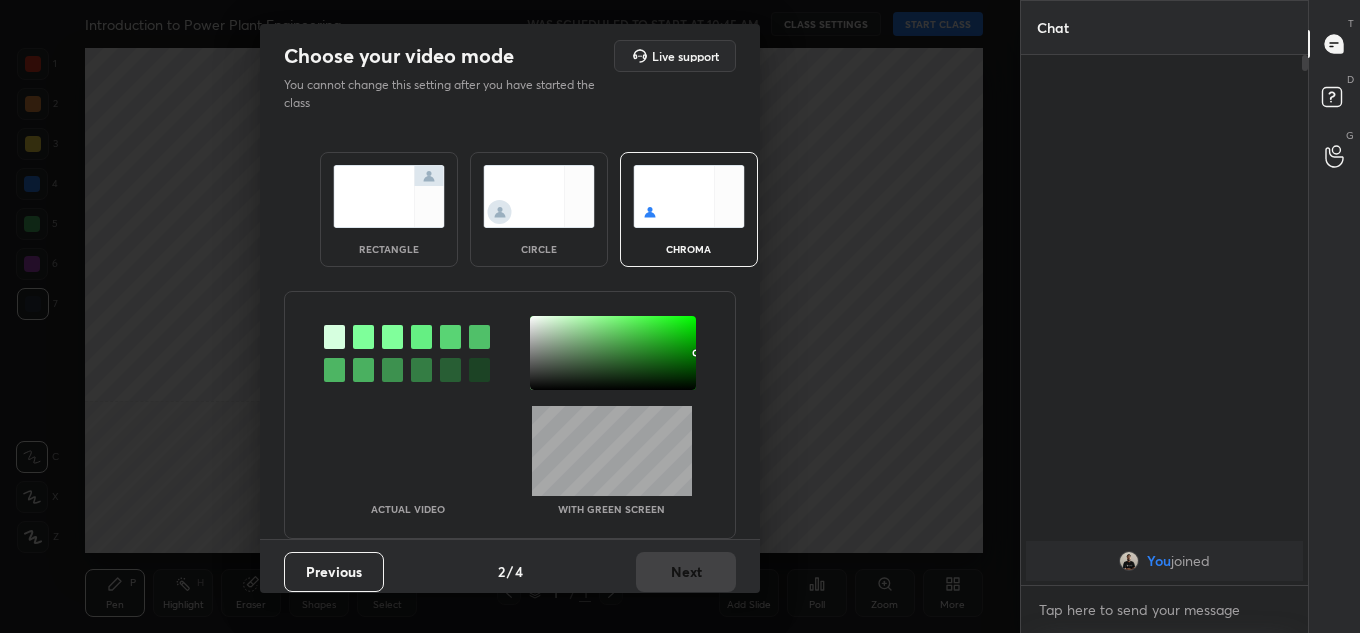click at bounding box center (389, 196) 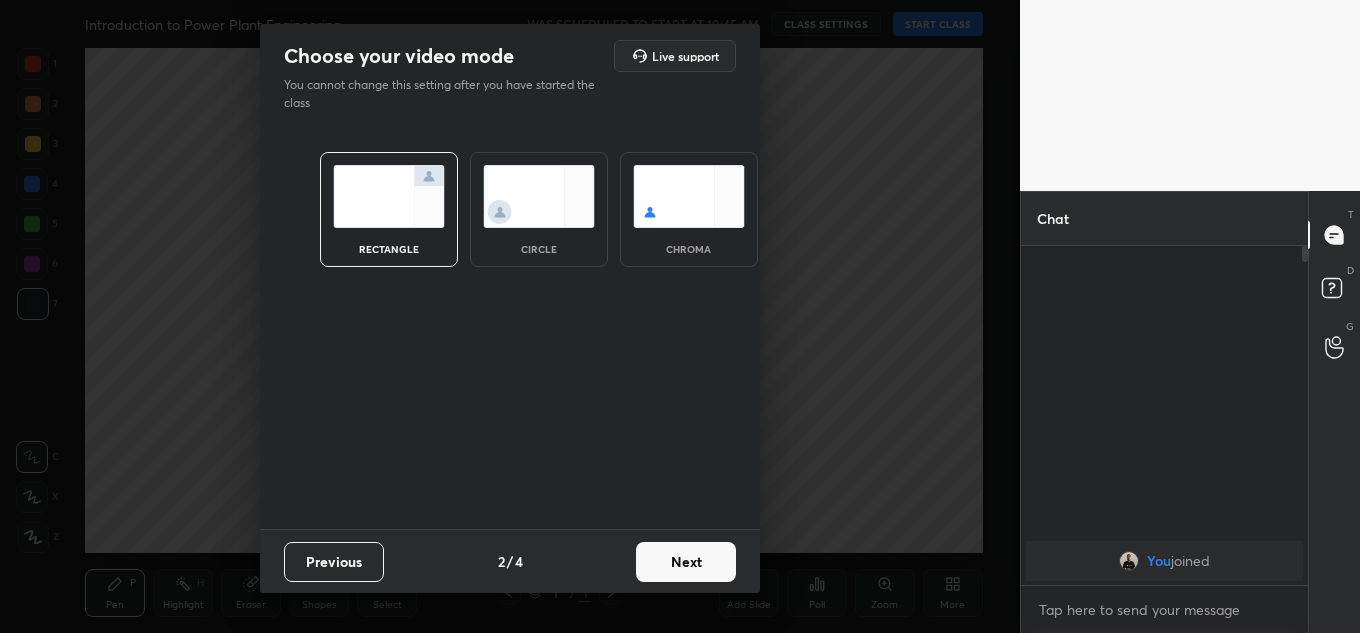 click on "Next" at bounding box center (686, 562) 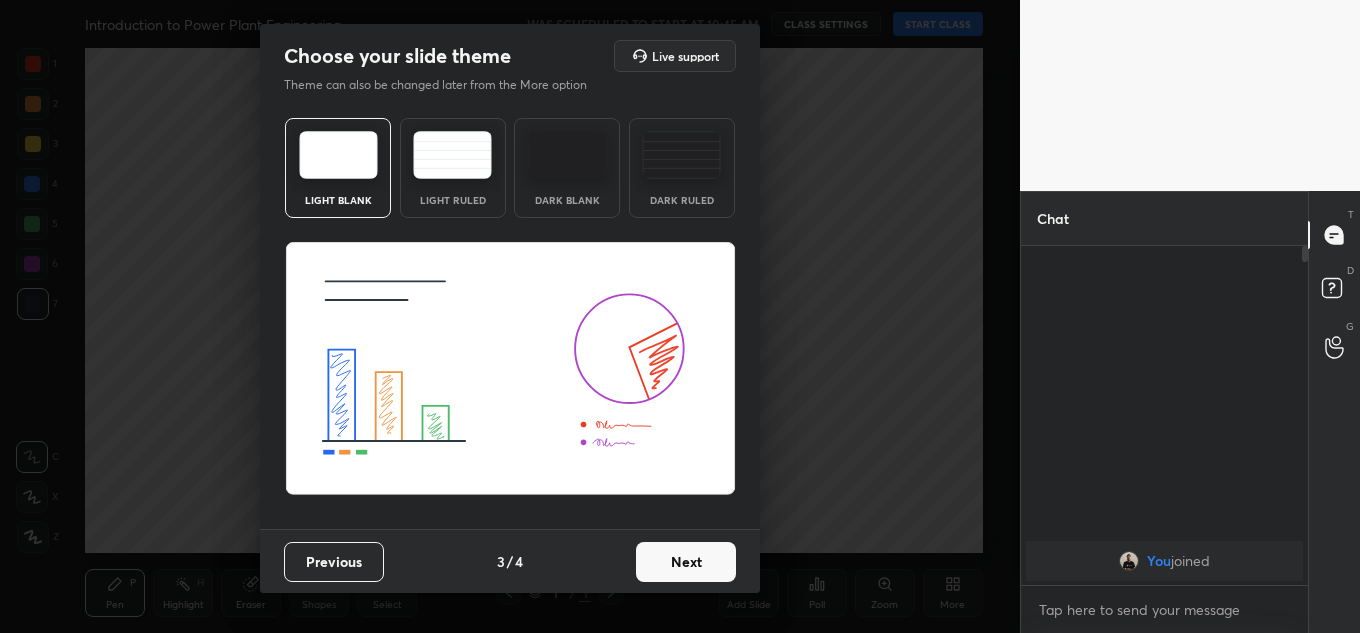 click on "Next" at bounding box center (686, 562) 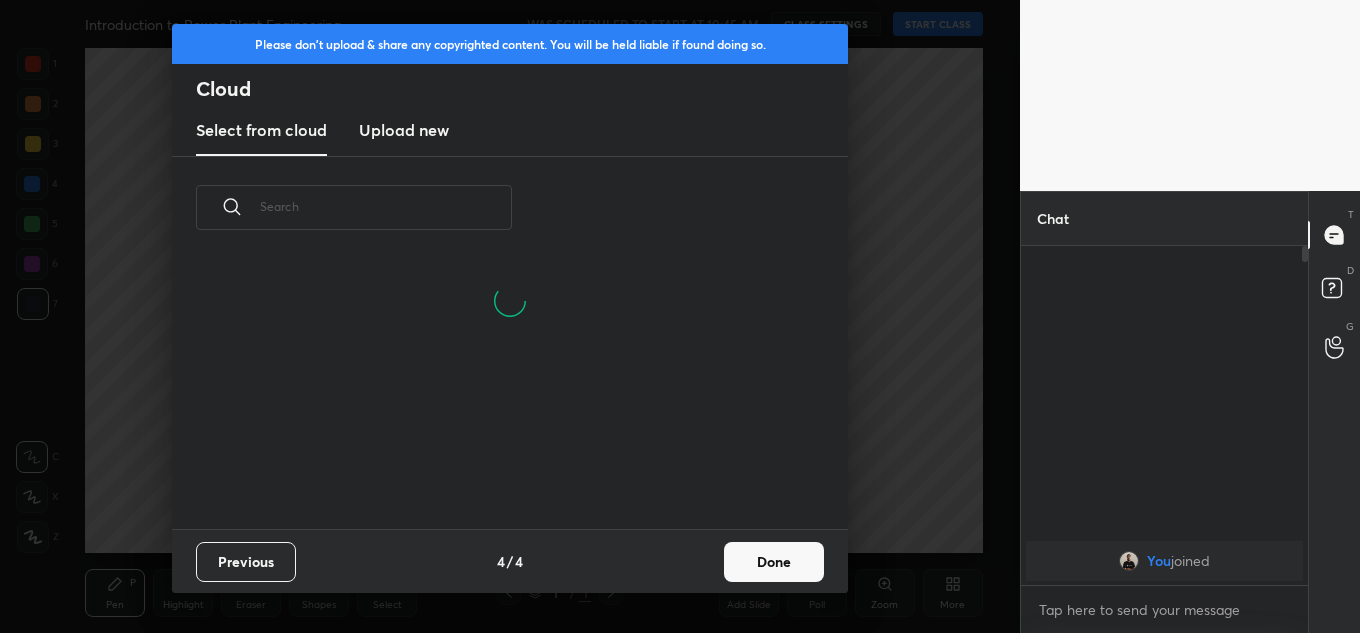scroll, scrollTop: 7, scrollLeft: 11, axis: both 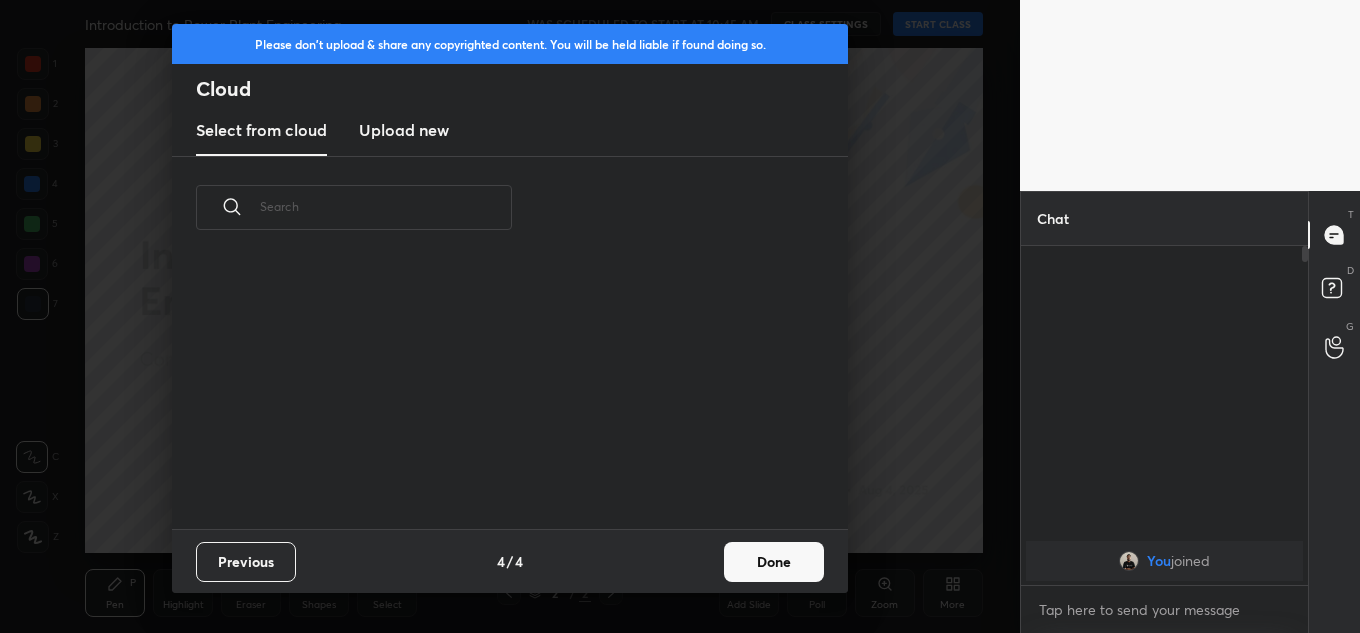 click on "Done" at bounding box center [774, 562] 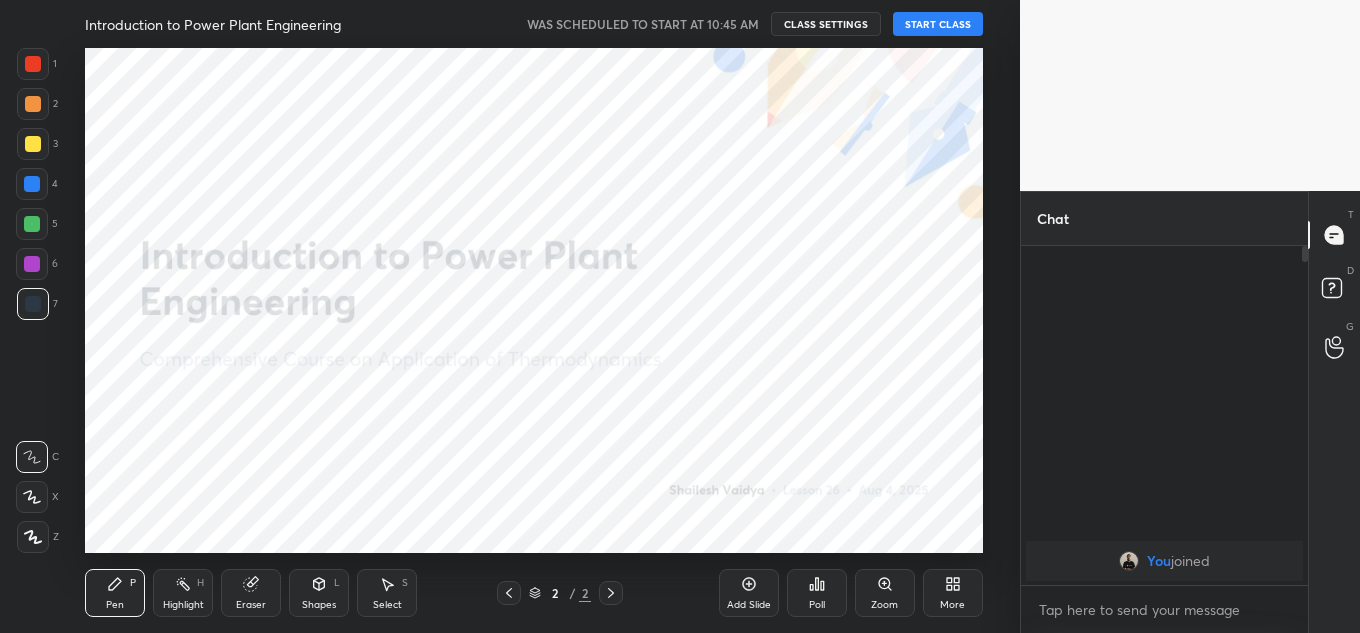 click at bounding box center (33, 537) 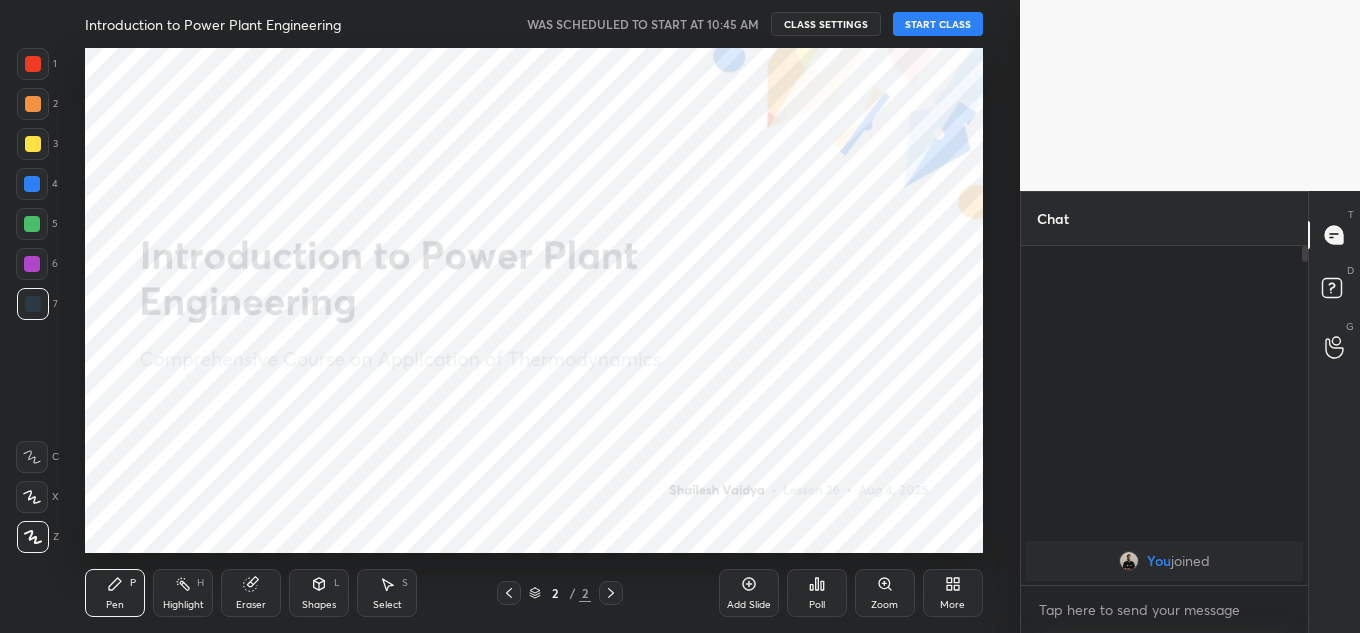 click 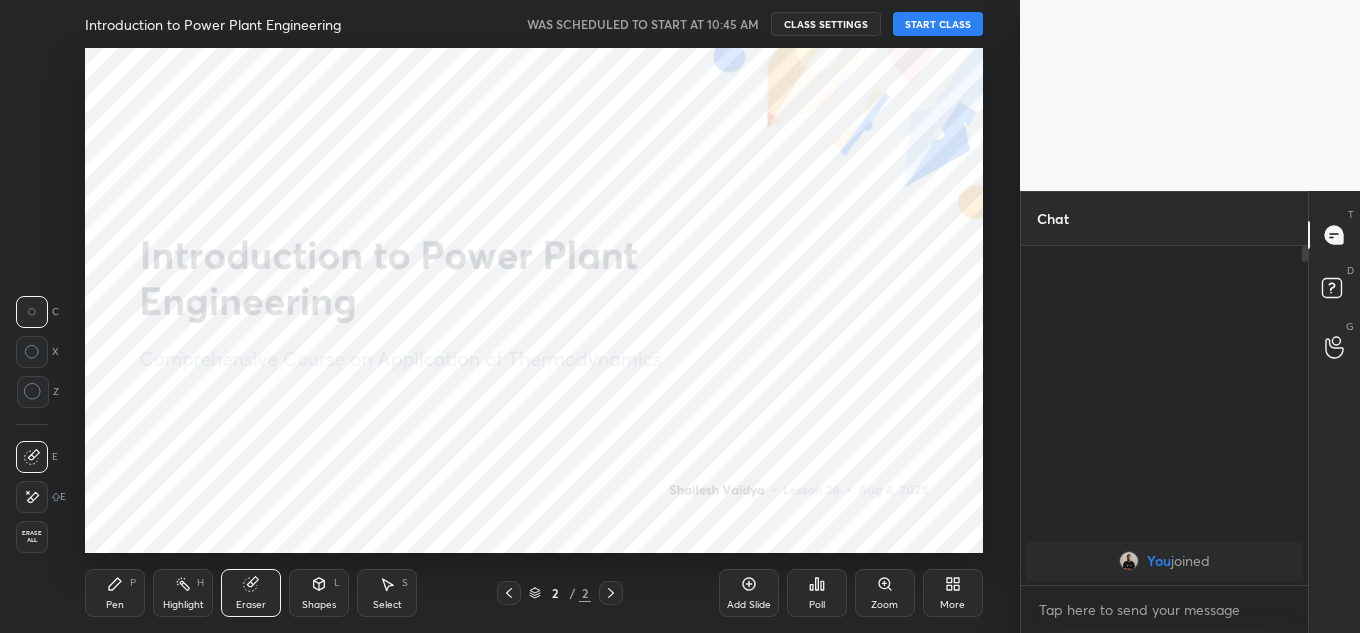 click on "Highlight H" at bounding box center (183, 593) 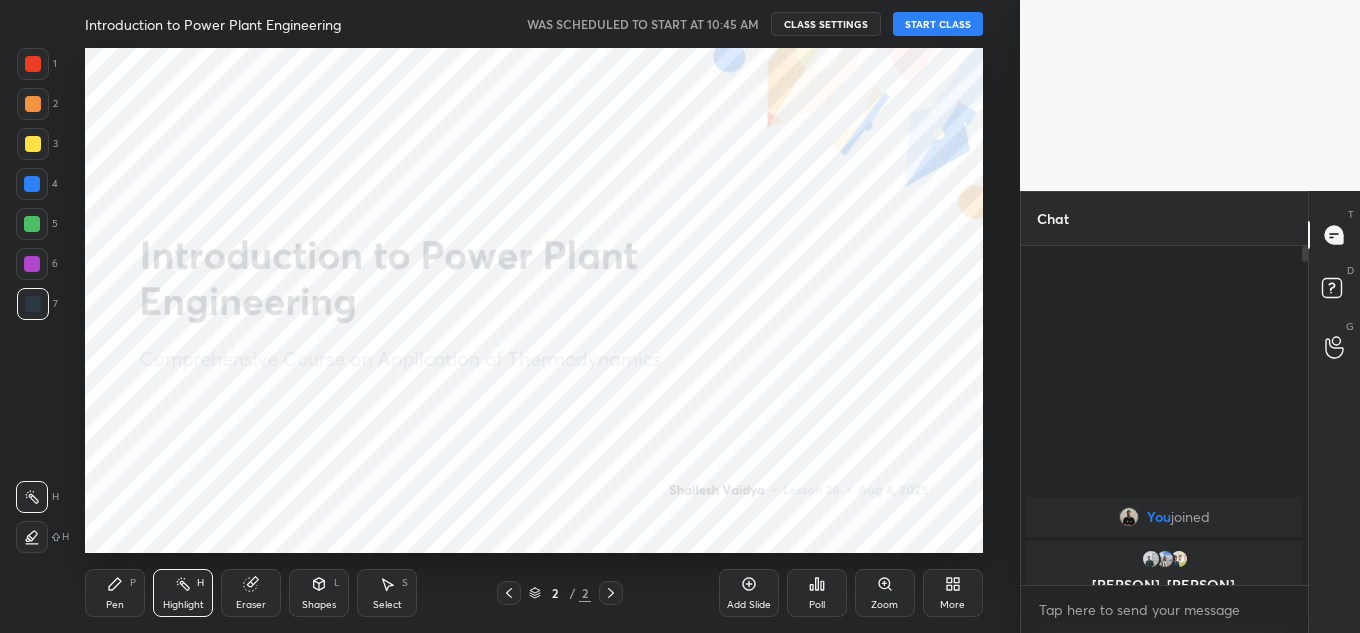 click on "START CLASS" at bounding box center (938, 24) 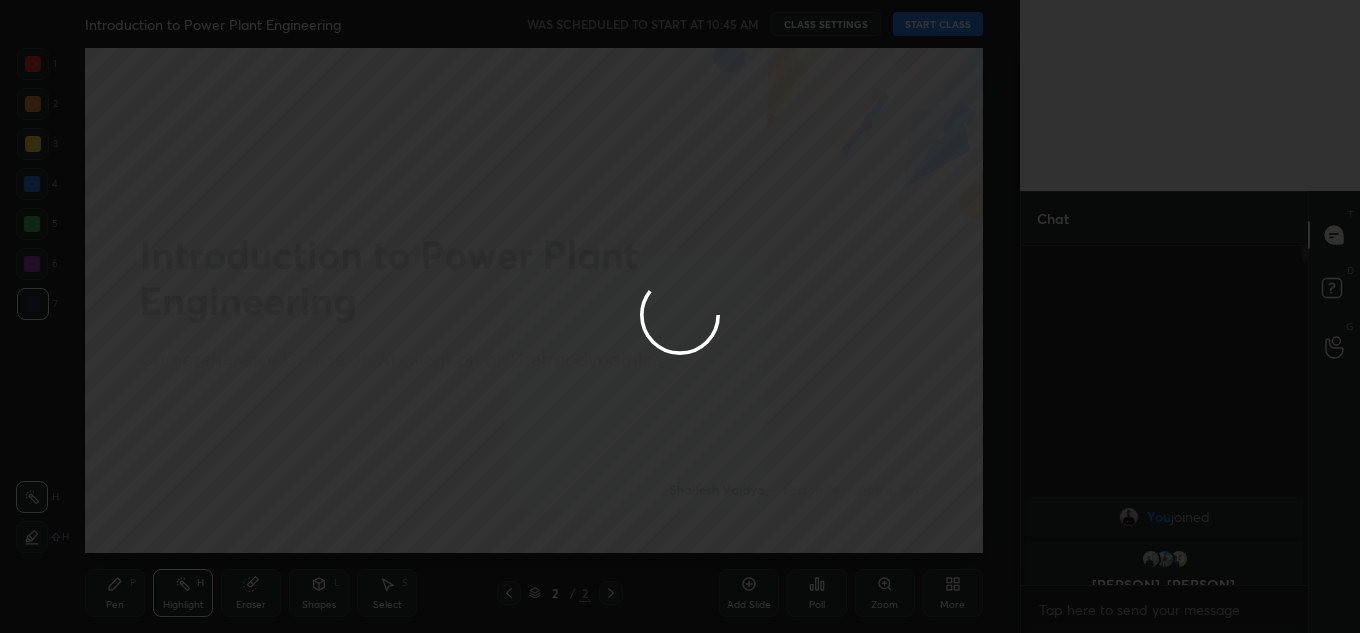 type on "x" 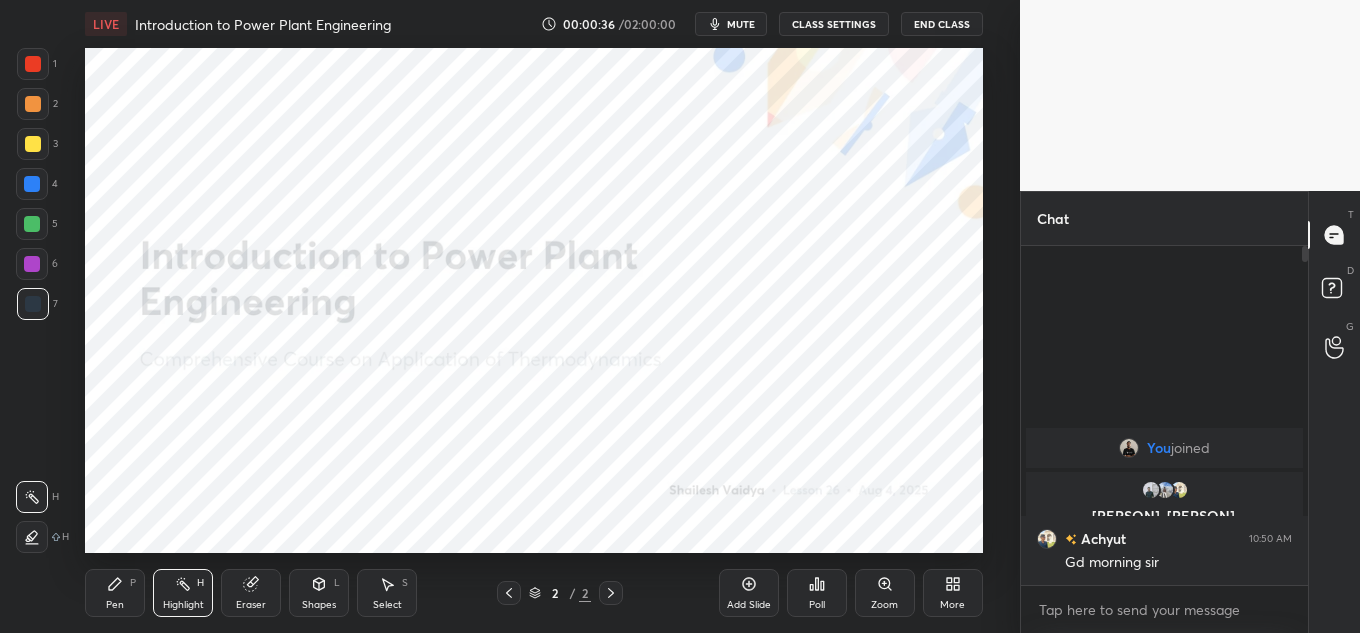 type 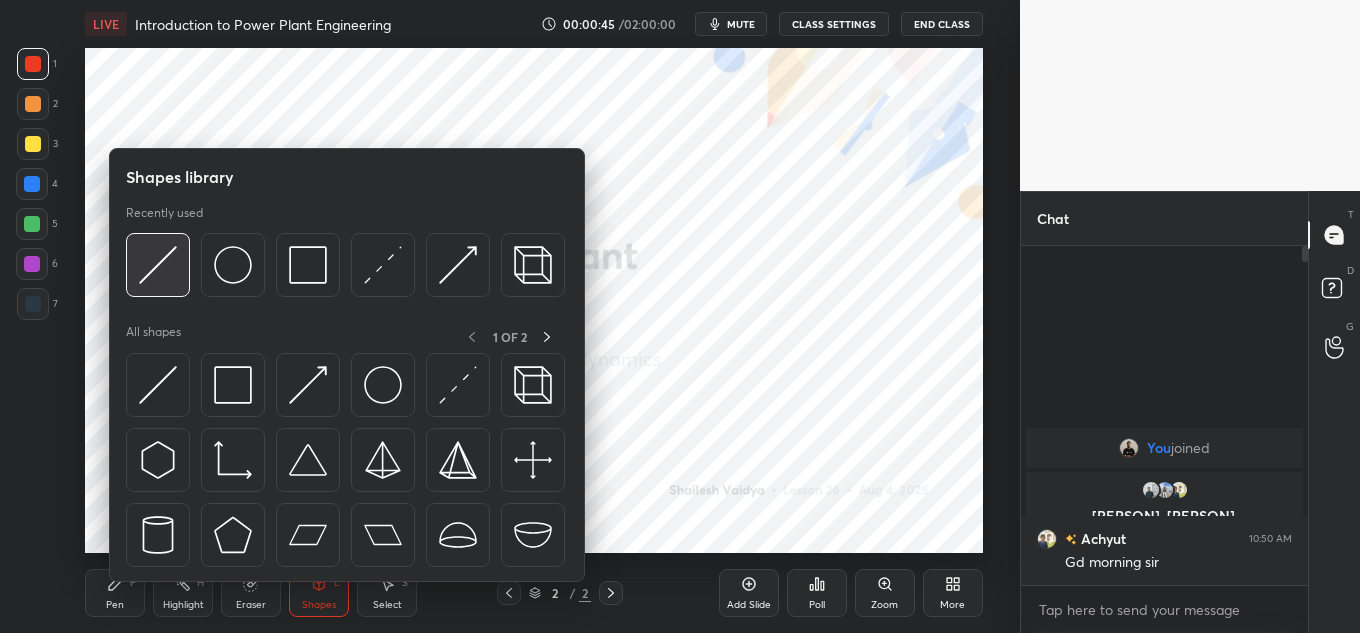 click at bounding box center [158, 265] 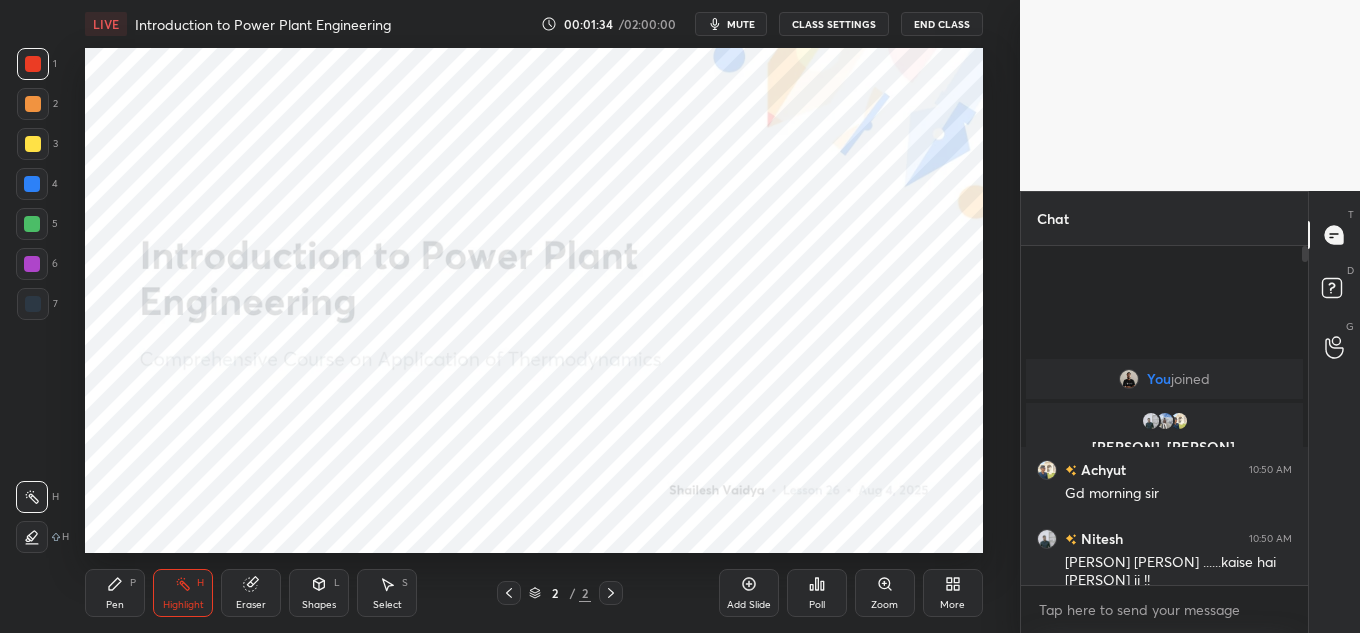 click on "More" at bounding box center (953, 593) 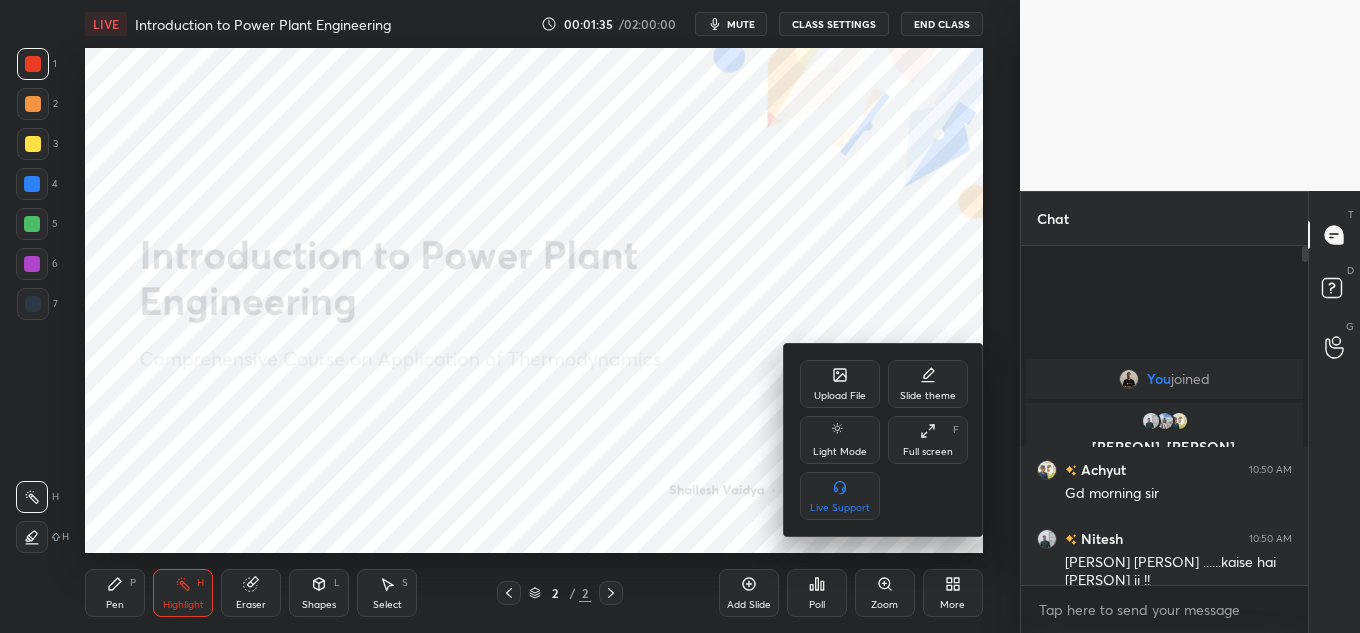 click on "Upload File" at bounding box center (840, 384) 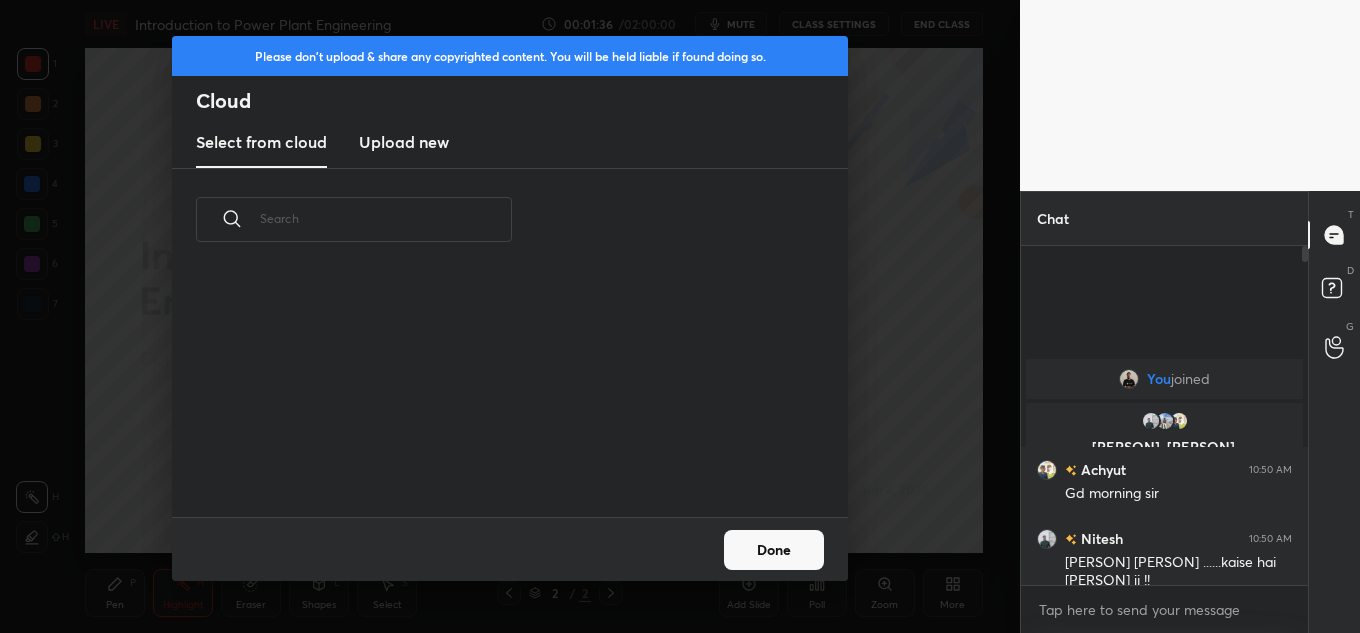 scroll, scrollTop: 7, scrollLeft: 11, axis: both 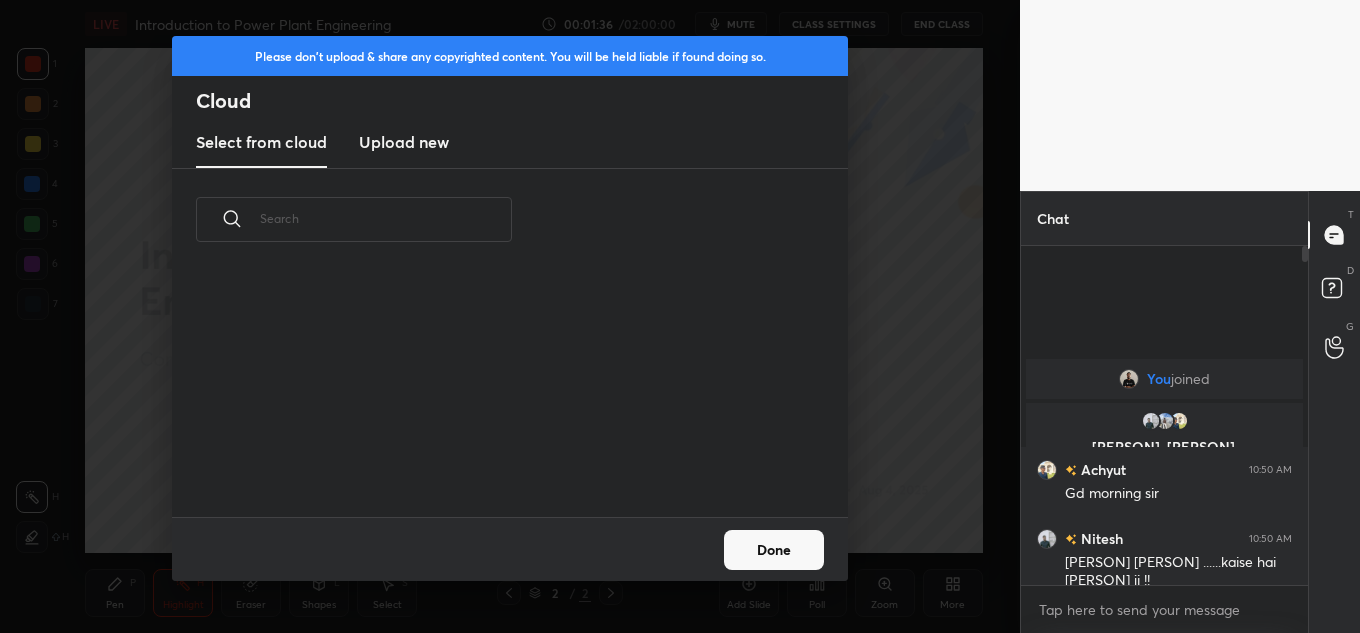 click on "Upload new" at bounding box center (404, 142) 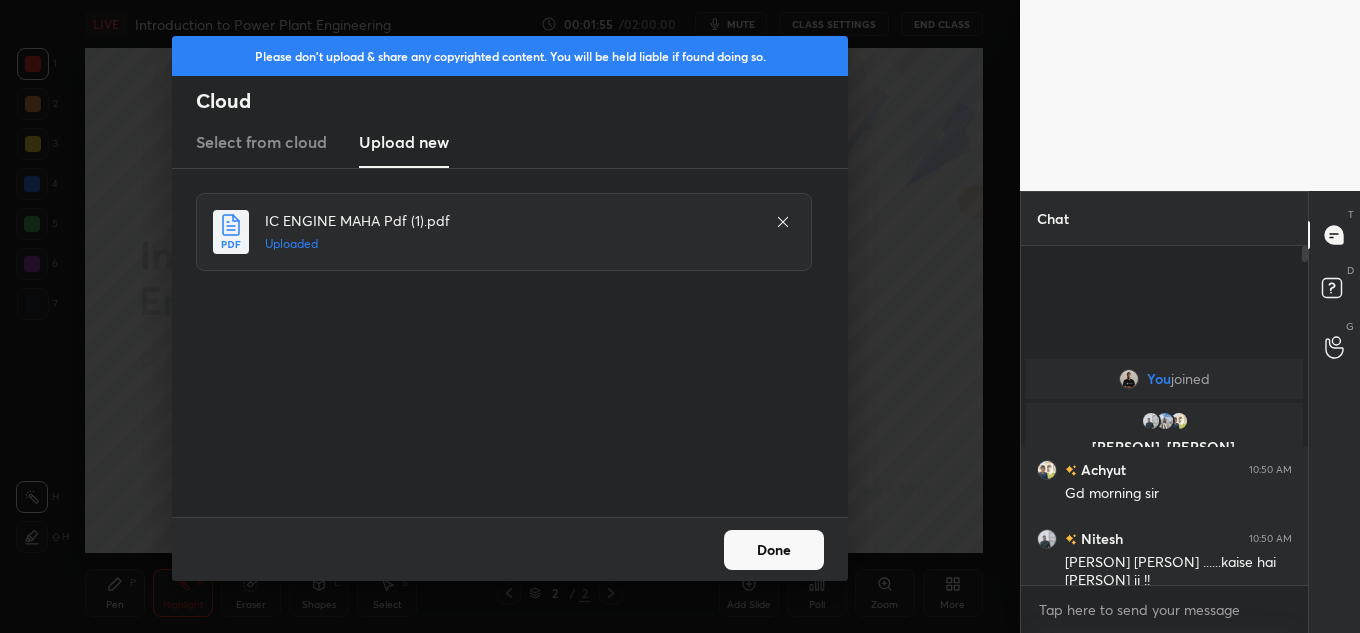 click on "Done" at bounding box center [774, 550] 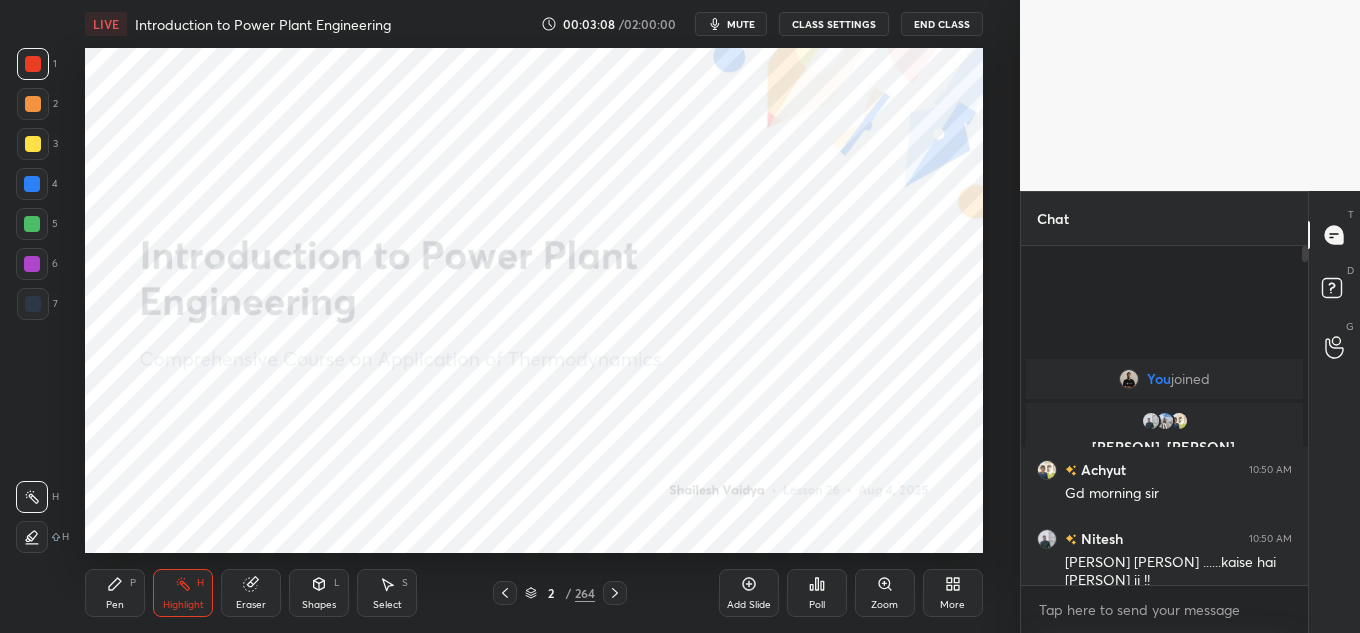 click on "More" at bounding box center (953, 593) 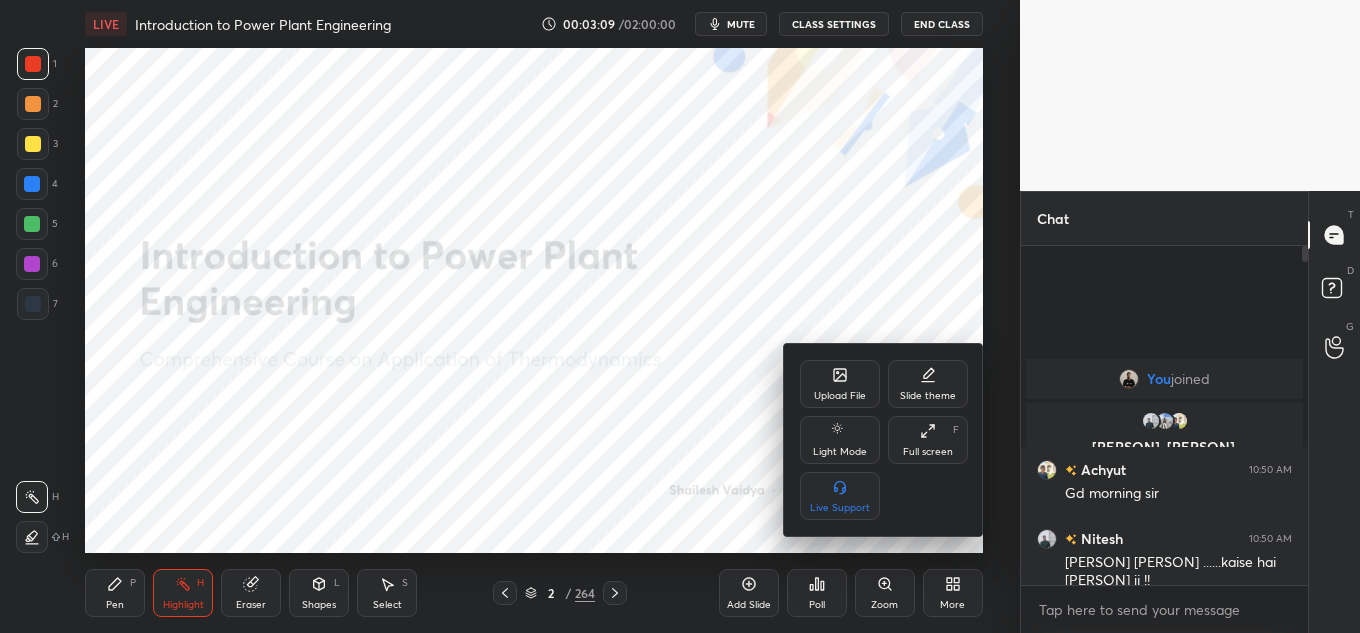 click 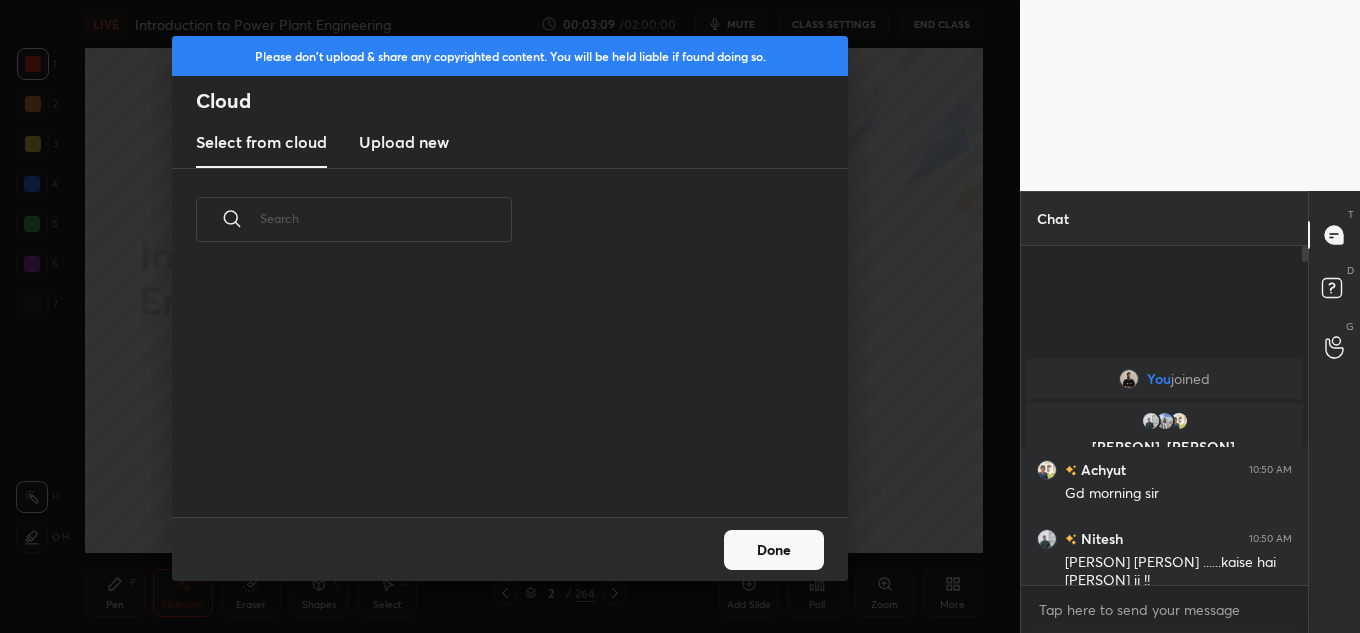 scroll, scrollTop: 7, scrollLeft: 11, axis: both 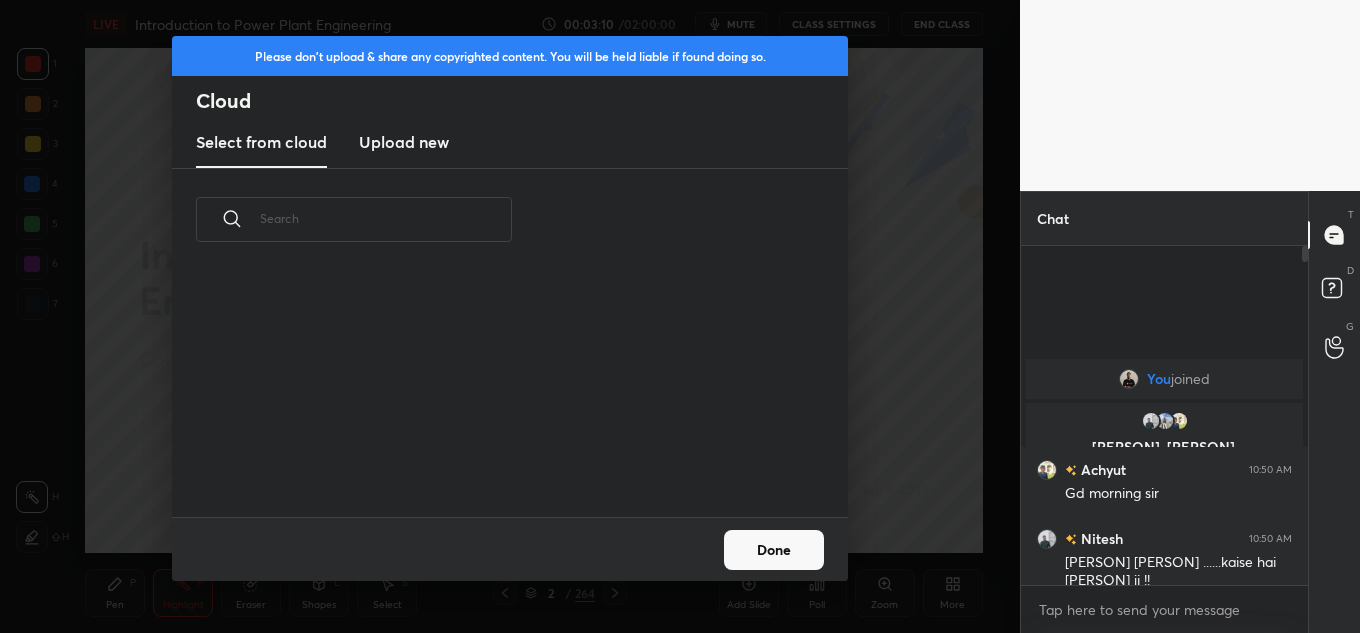 click on "Upload new" at bounding box center [404, 143] 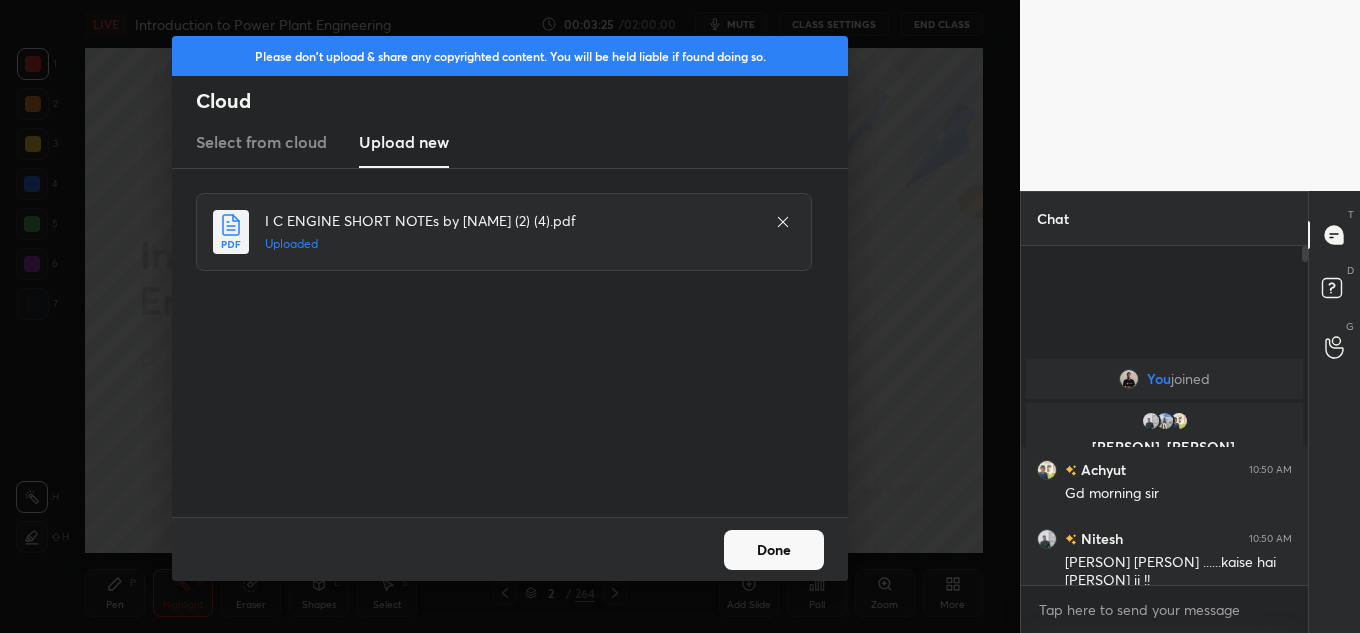 click on "Done" at bounding box center (774, 550) 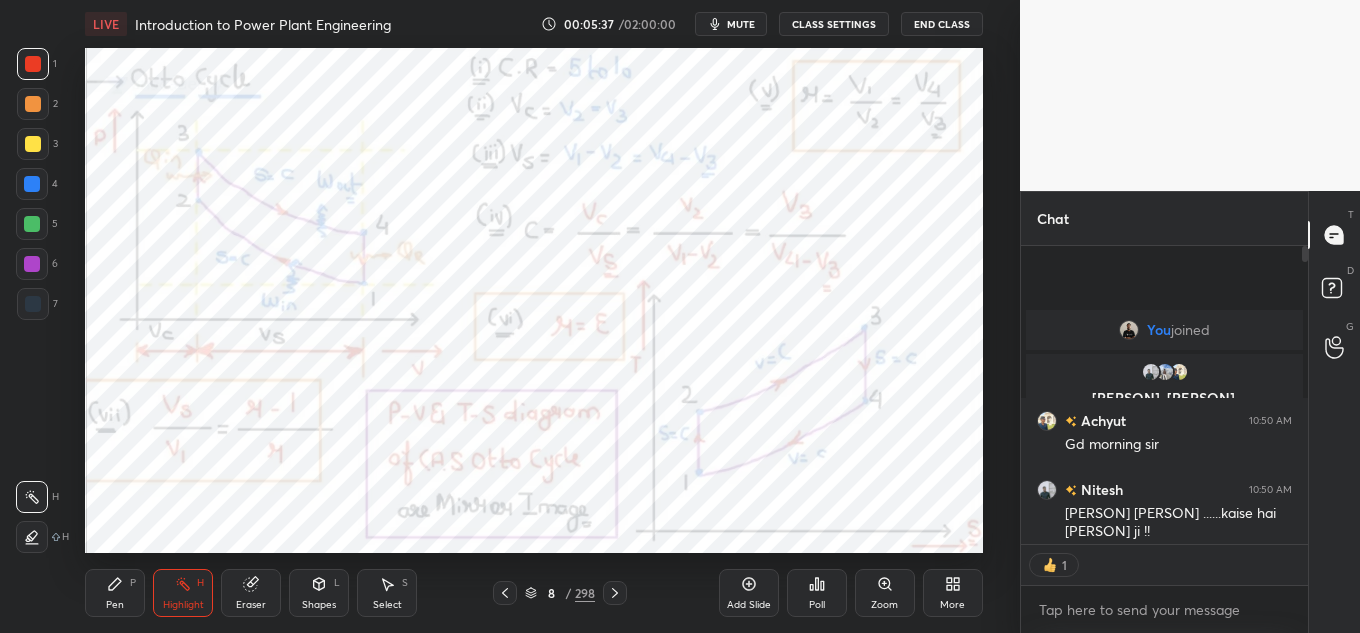 scroll, scrollTop: 292, scrollLeft: 281, axis: both 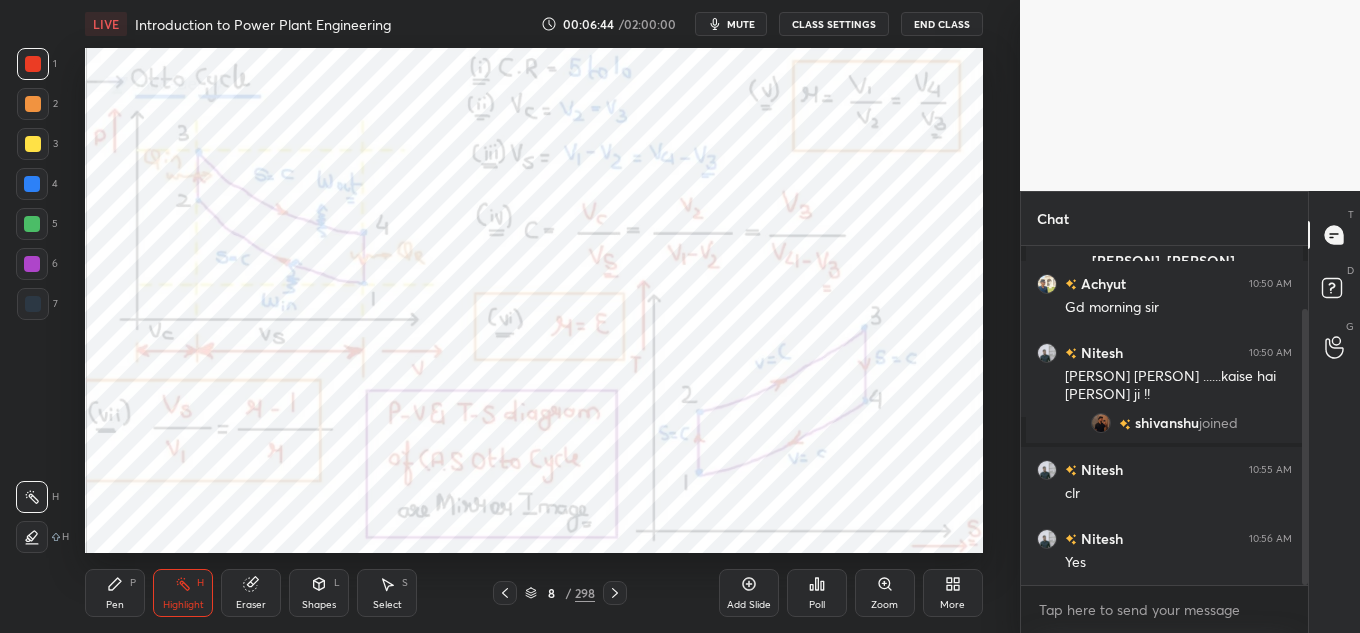 drag, startPoint x: 1306, startPoint y: 518, endPoint x: 1307, endPoint y: 557, distance: 39.012817 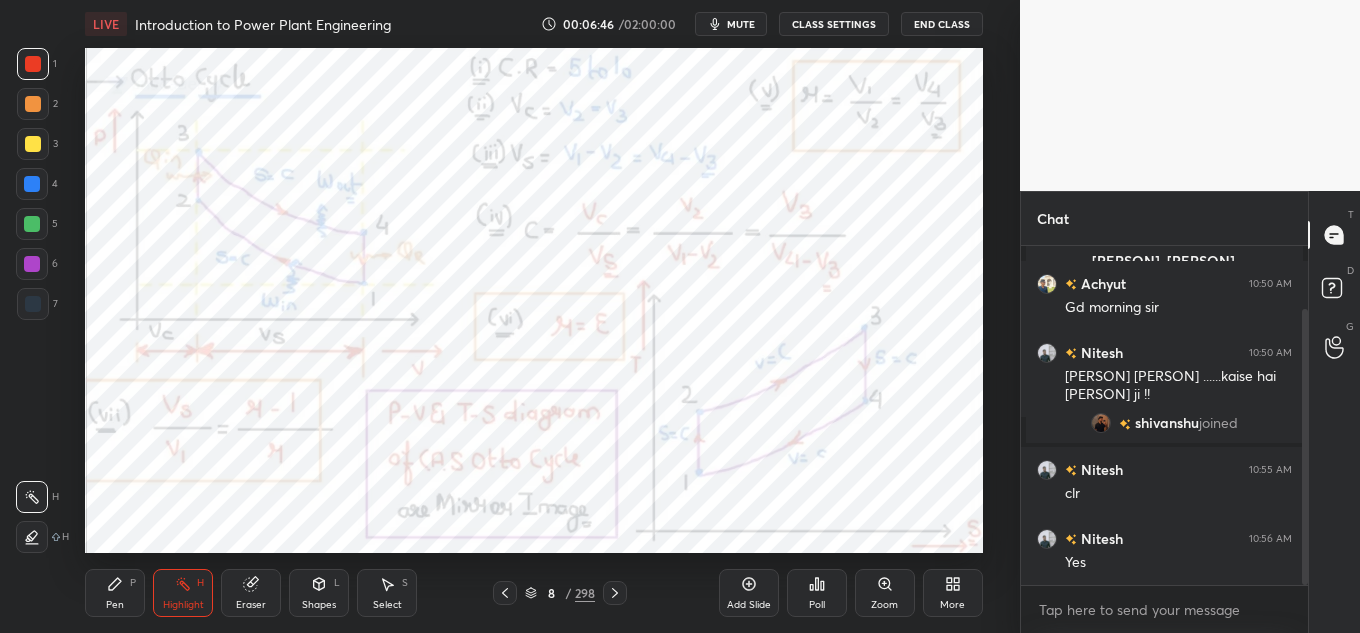 scroll, scrollTop: 146, scrollLeft: 0, axis: vertical 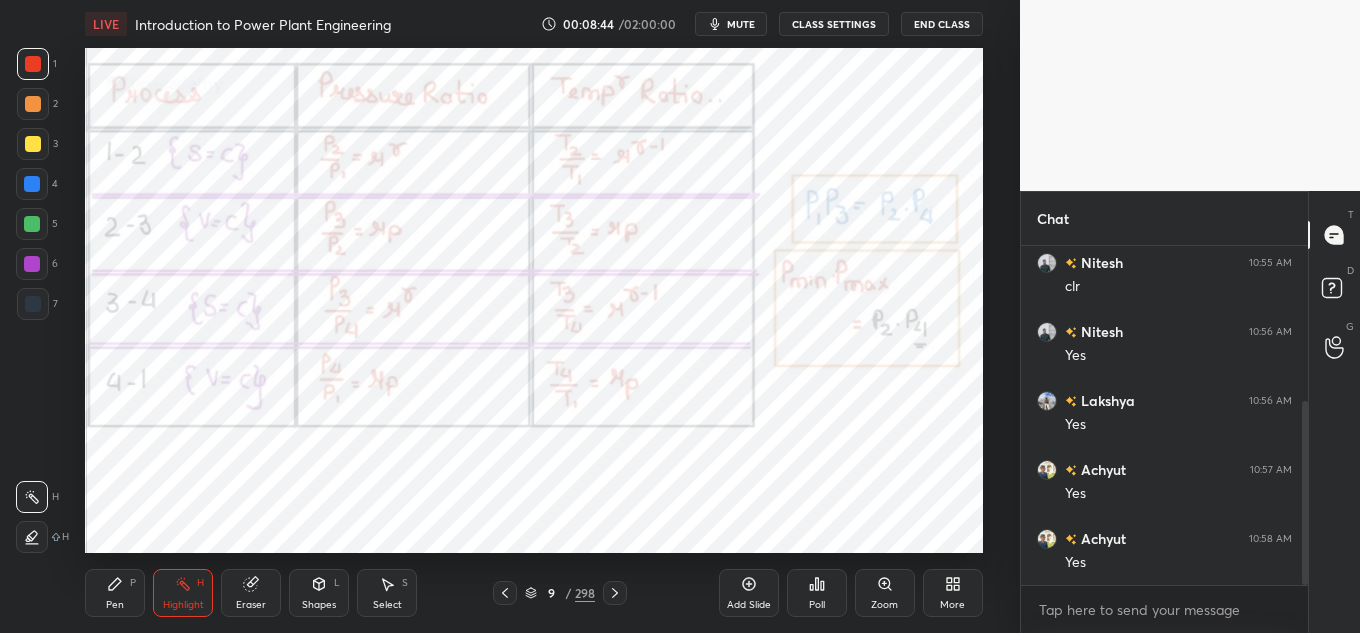 click on "1 2 3 4 5 6 7 C X Z C X Z E E Erase all   H H LIVE Introduction to Power Plant Engineering 00:08:44 /  02:00:00 mute CLASS SETTINGS End Class Setting up your live class Poll for   secs No correct answer Start poll Back Introduction to Power Plant Engineering • L26 of Comprehensive Course on Application of Thermodynamics Shailesh Vaidya Pen P Highlight H Eraser Shapes L Select S 9 / 298 Add Slide Poll Zoom More" at bounding box center (502, 316) 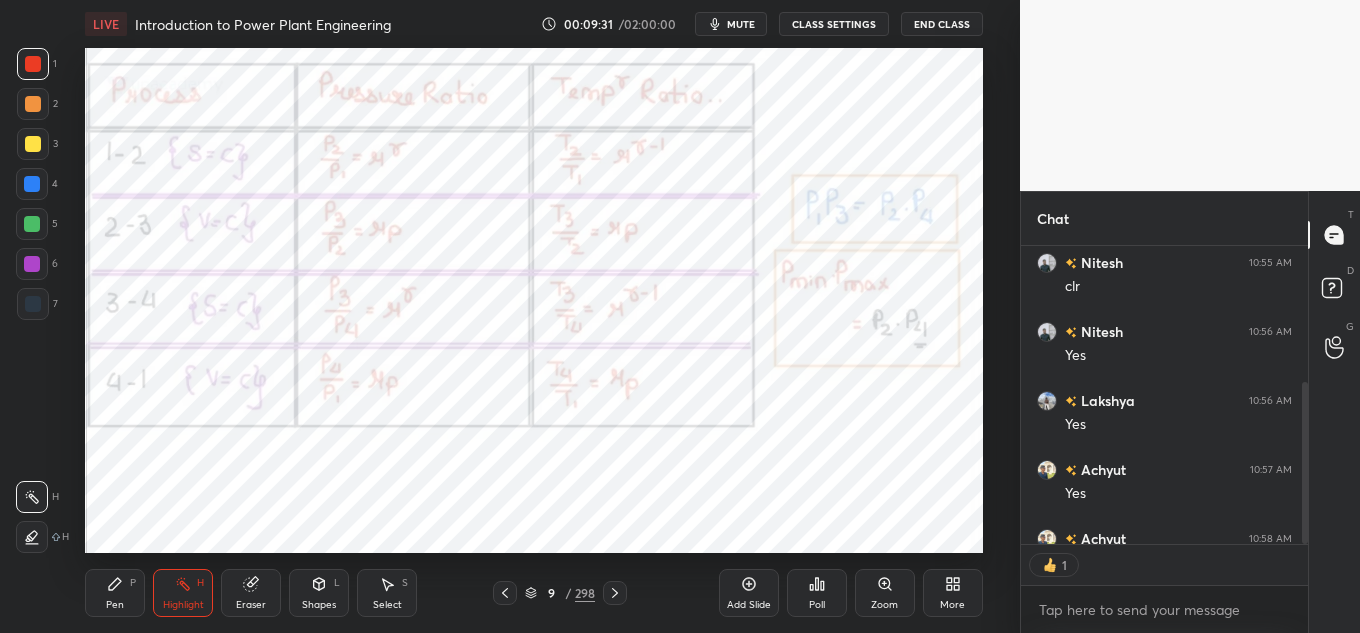 scroll, scrollTop: 292, scrollLeft: 281, axis: both 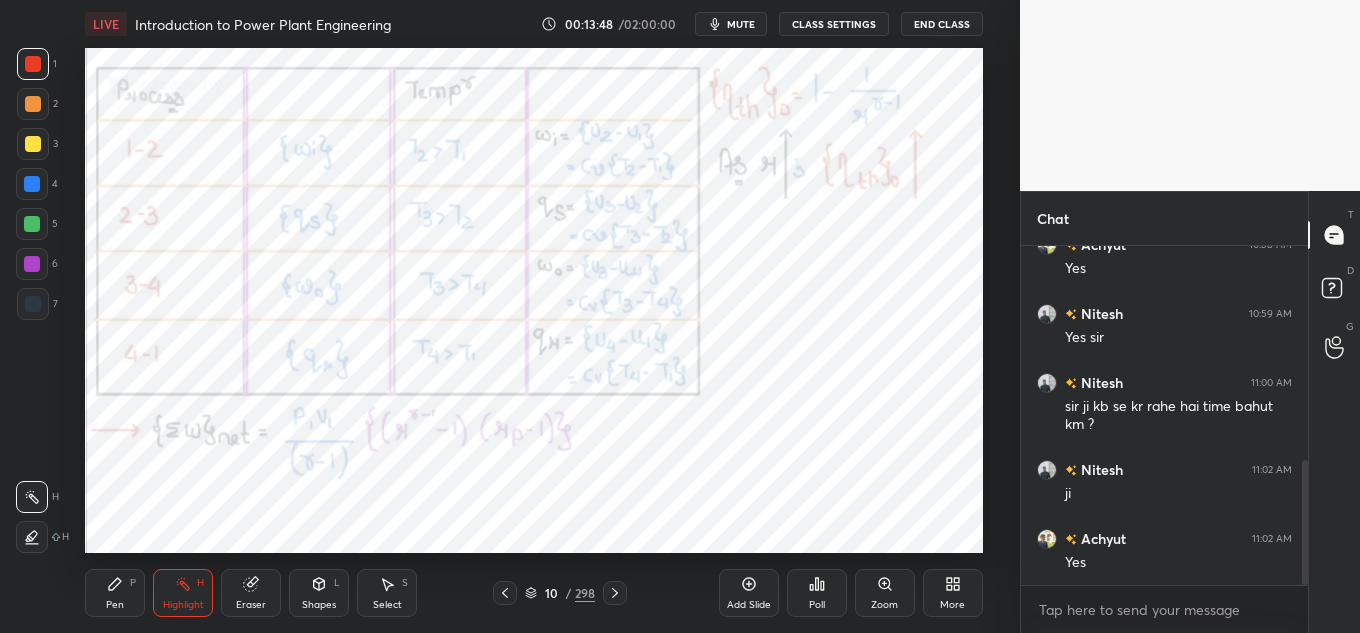 click on "Setting up your live class Poll for   secs No correct answer Start poll" at bounding box center [534, 300] 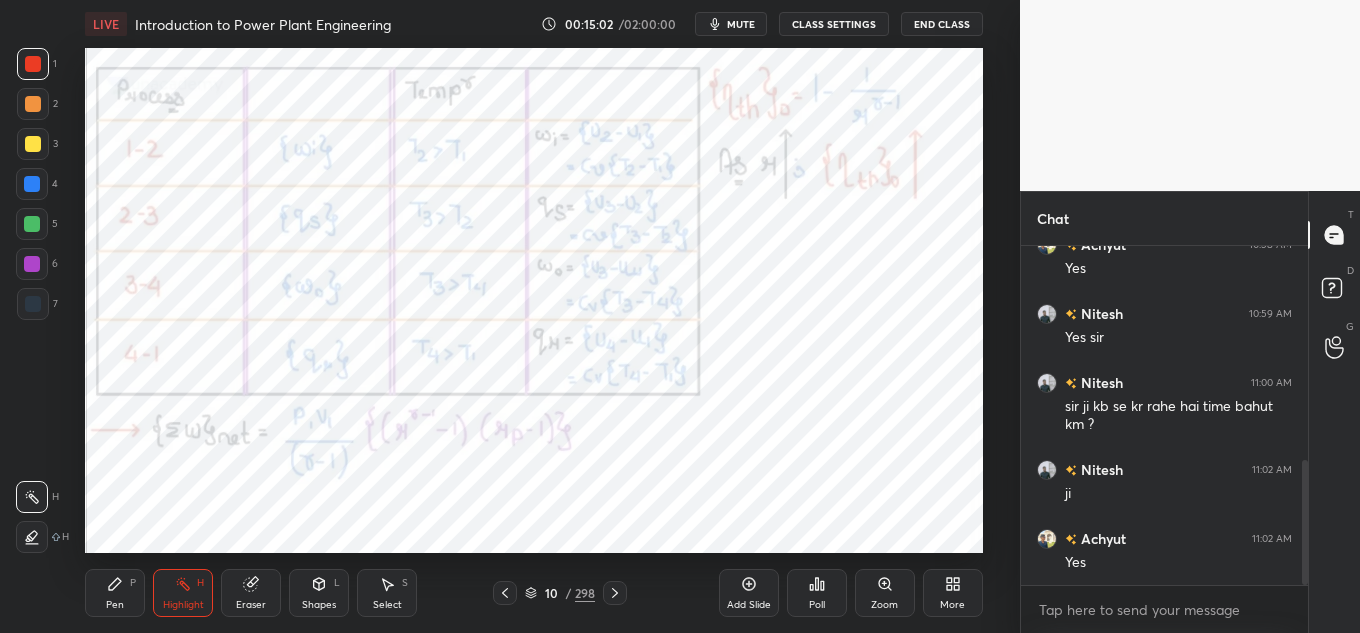 scroll, scrollTop: 647, scrollLeft: 0, axis: vertical 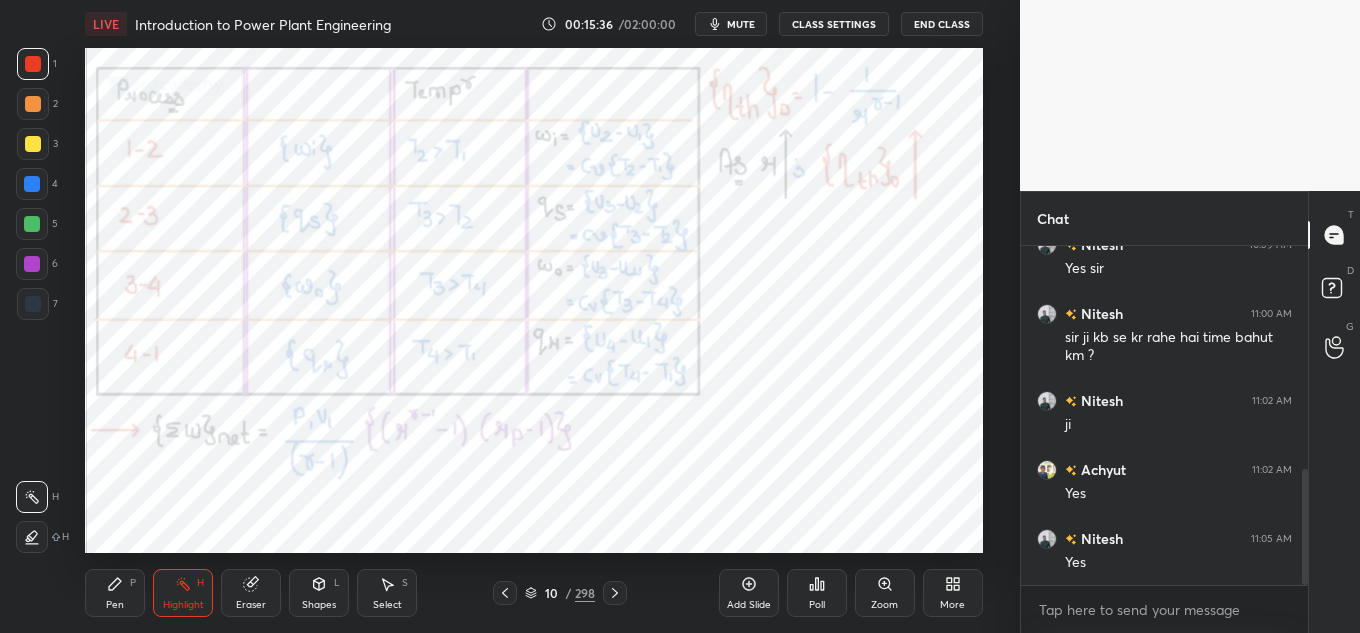 click on "mute" at bounding box center [741, 24] 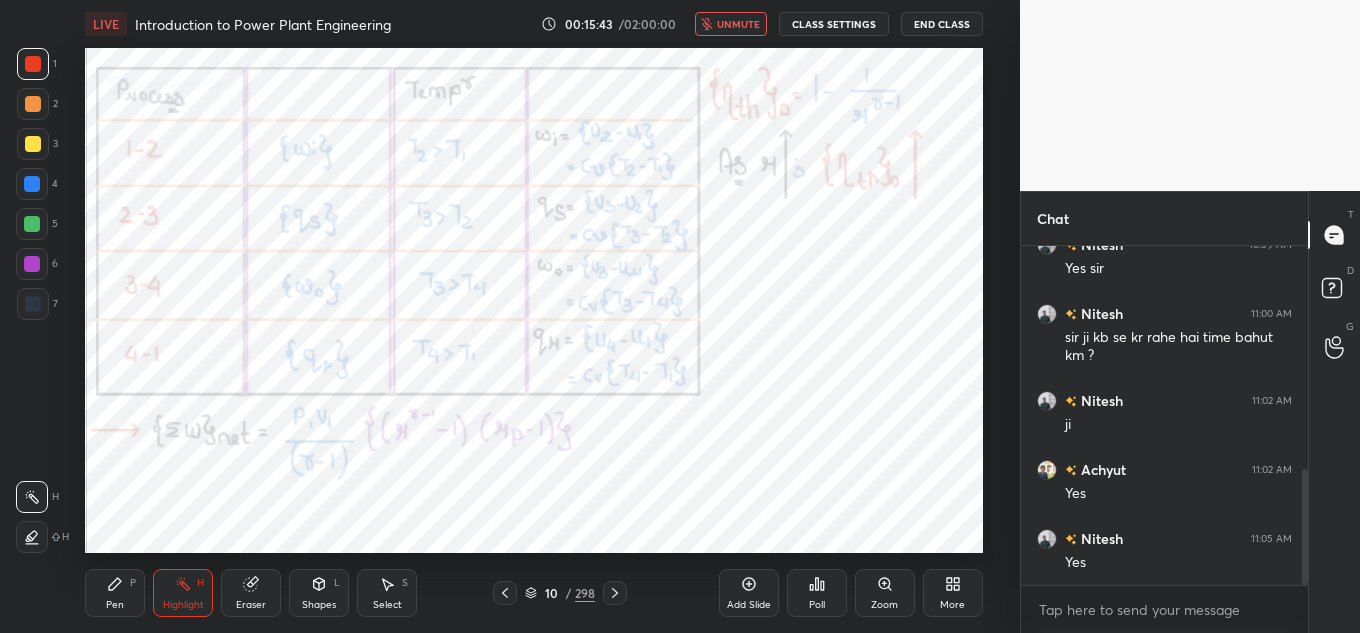 click on "LIVE Introduction to Power Plant Engineering 00:15:43 /  02:00:00 unmute CLASS SETTINGS End Class" at bounding box center (534, 24) 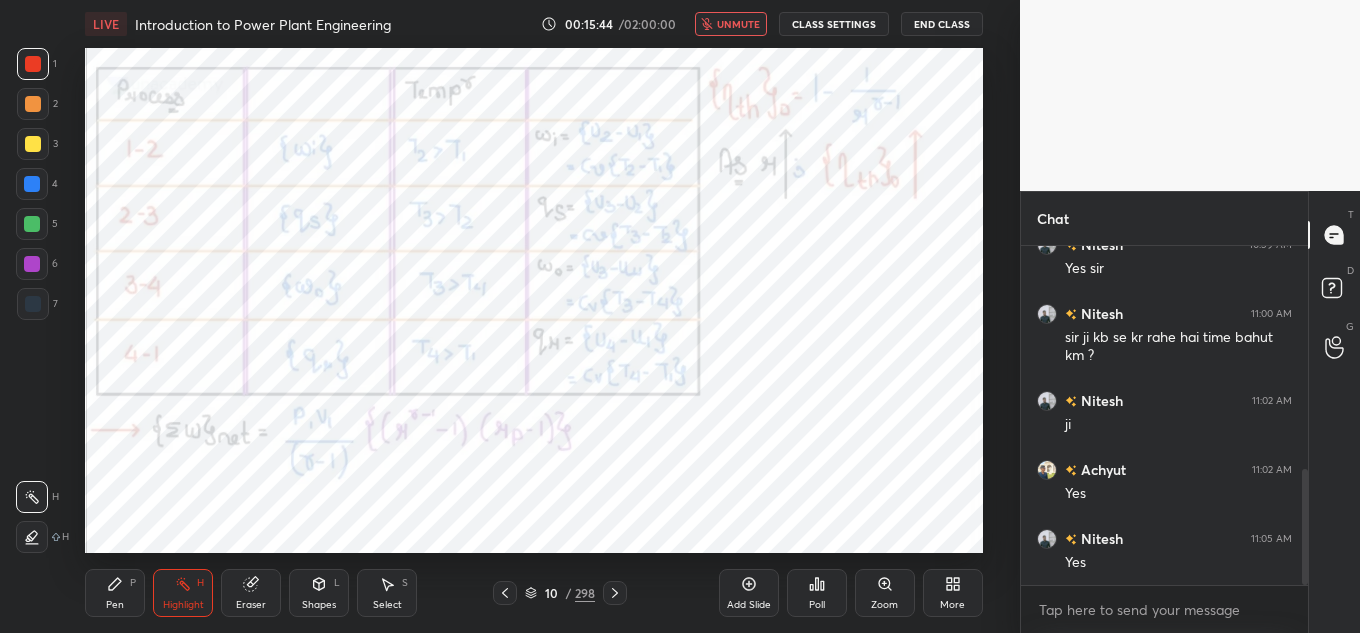 click on "unmute" at bounding box center (738, 24) 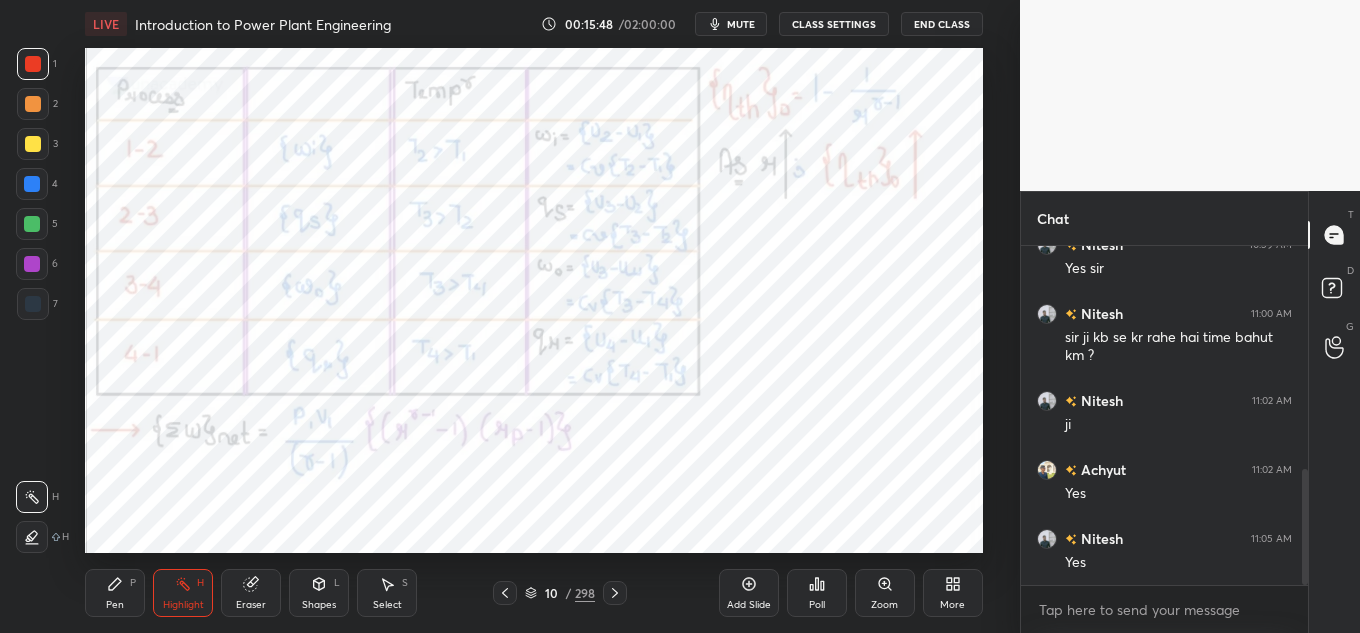 scroll, scrollTop: 716, scrollLeft: 0, axis: vertical 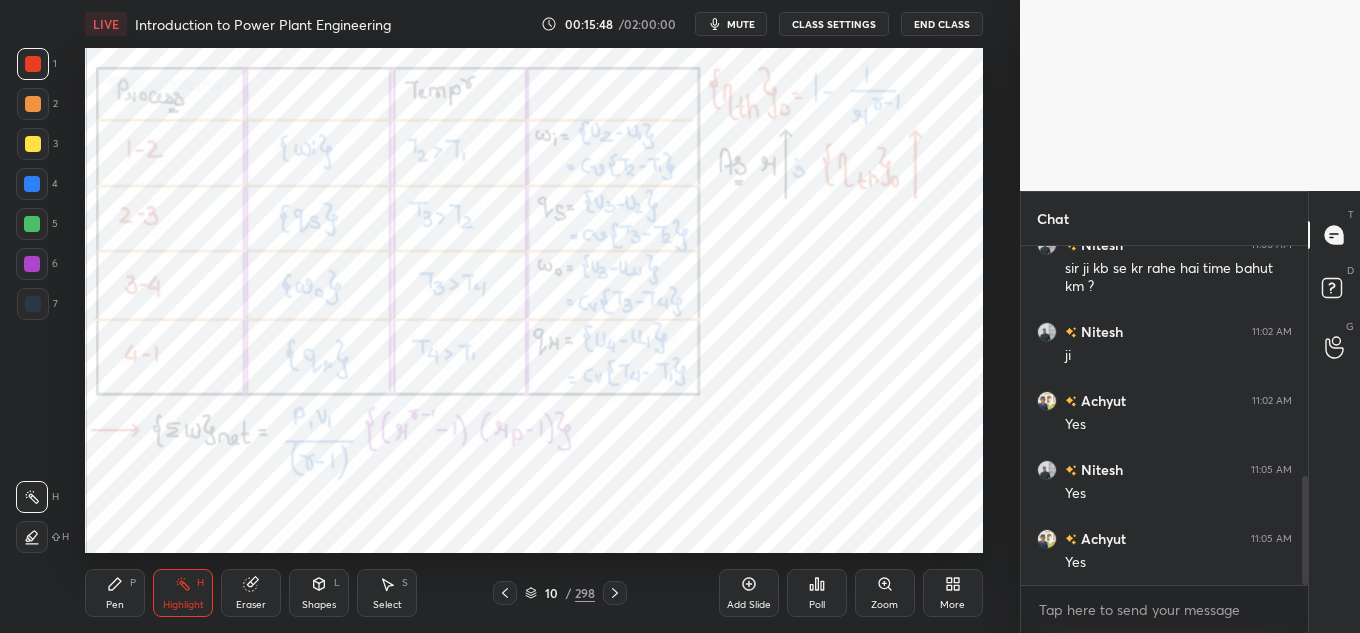 click on "LIVE Introduction to Power Plant Engineering 00:15:48 / 02:00:00 mute CLASS SETTINGS End Class" at bounding box center [534, 24] 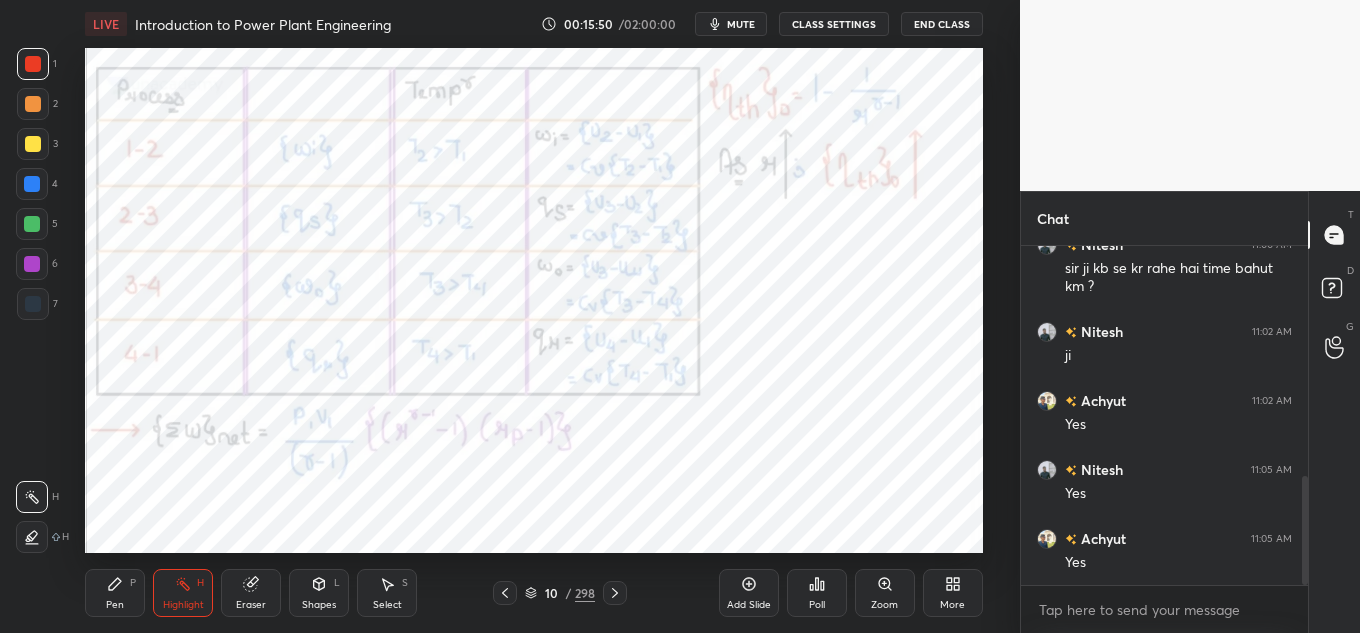 click on "mute" at bounding box center [731, 24] 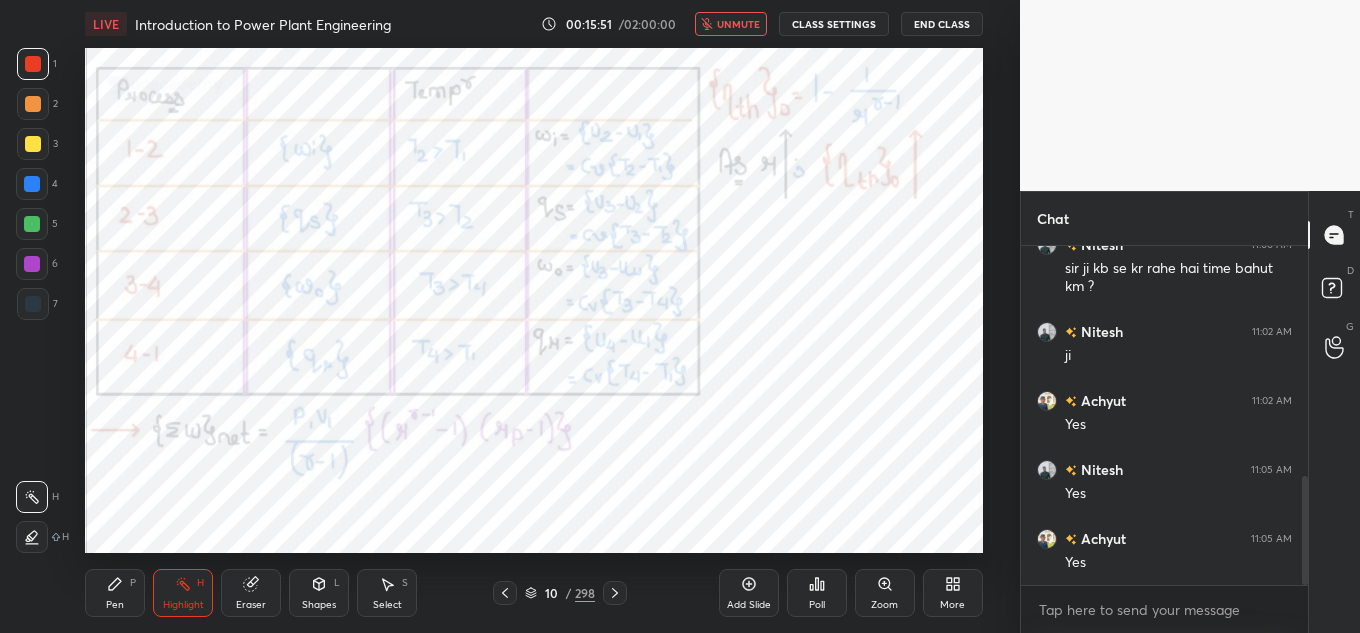 click on "unmute" at bounding box center (738, 24) 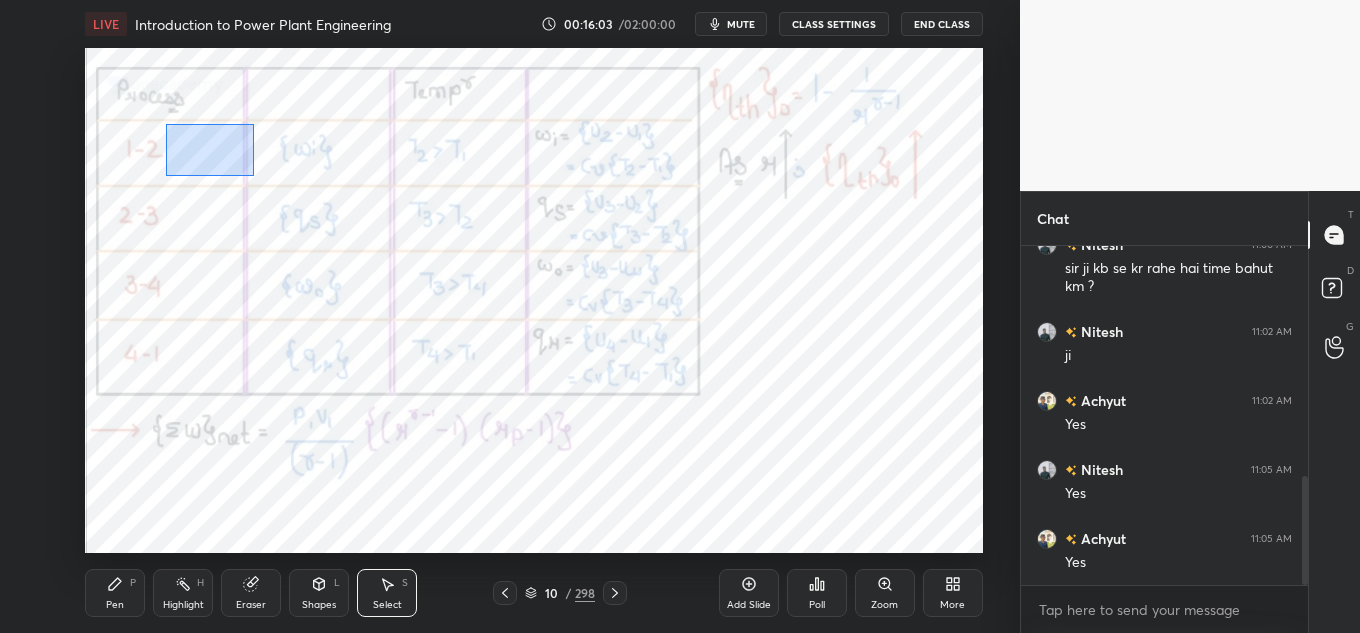 drag, startPoint x: 166, startPoint y: 124, endPoint x: 254, endPoint y: 176, distance: 102.21546 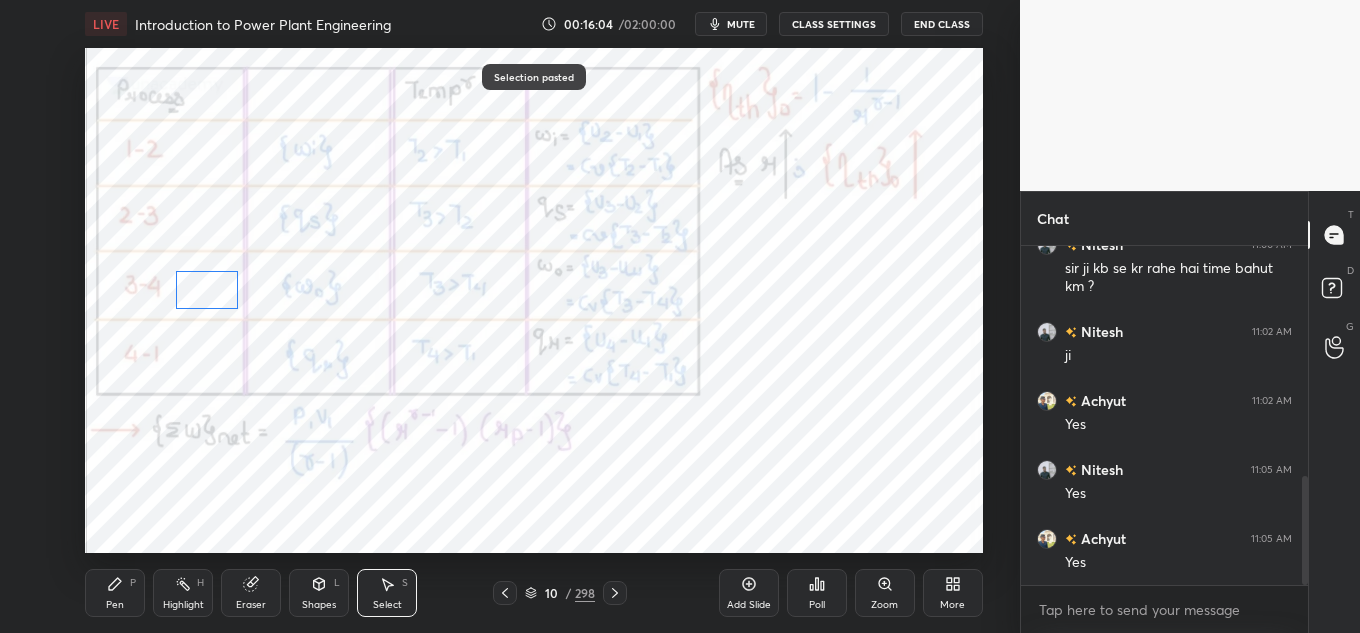 drag, startPoint x: 234, startPoint y: 167, endPoint x: 208, endPoint y: 282, distance: 117.902504 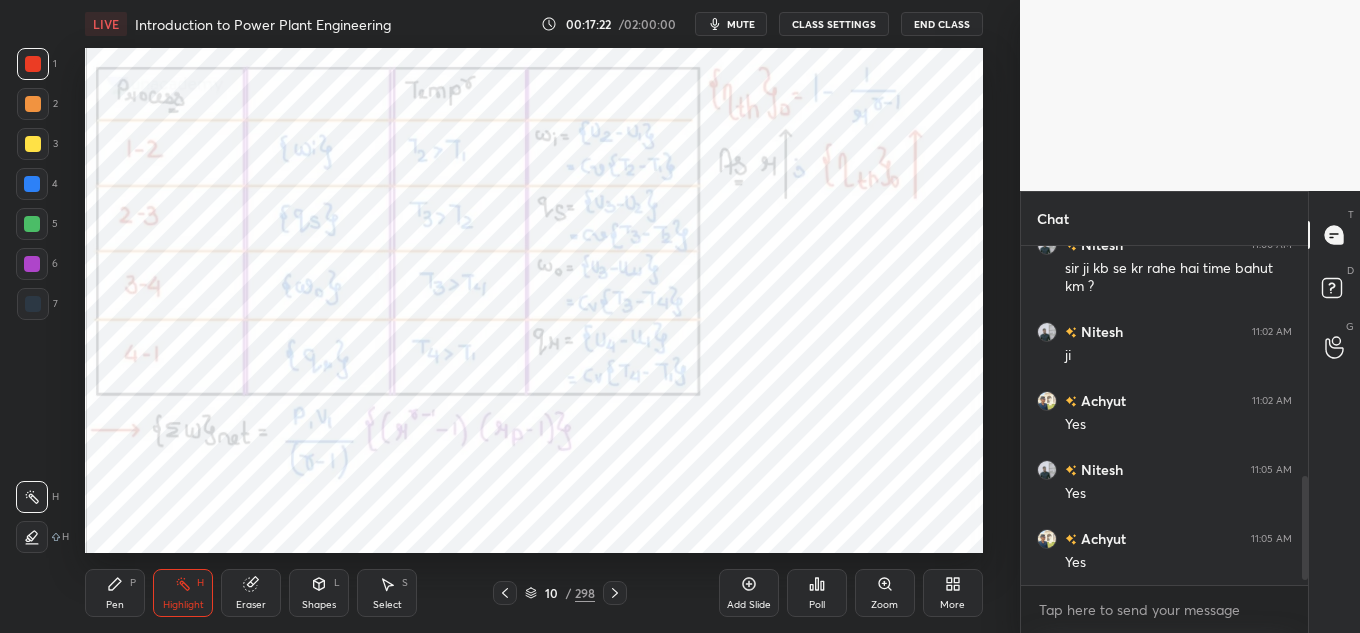 scroll, scrollTop: 785, scrollLeft: 0, axis: vertical 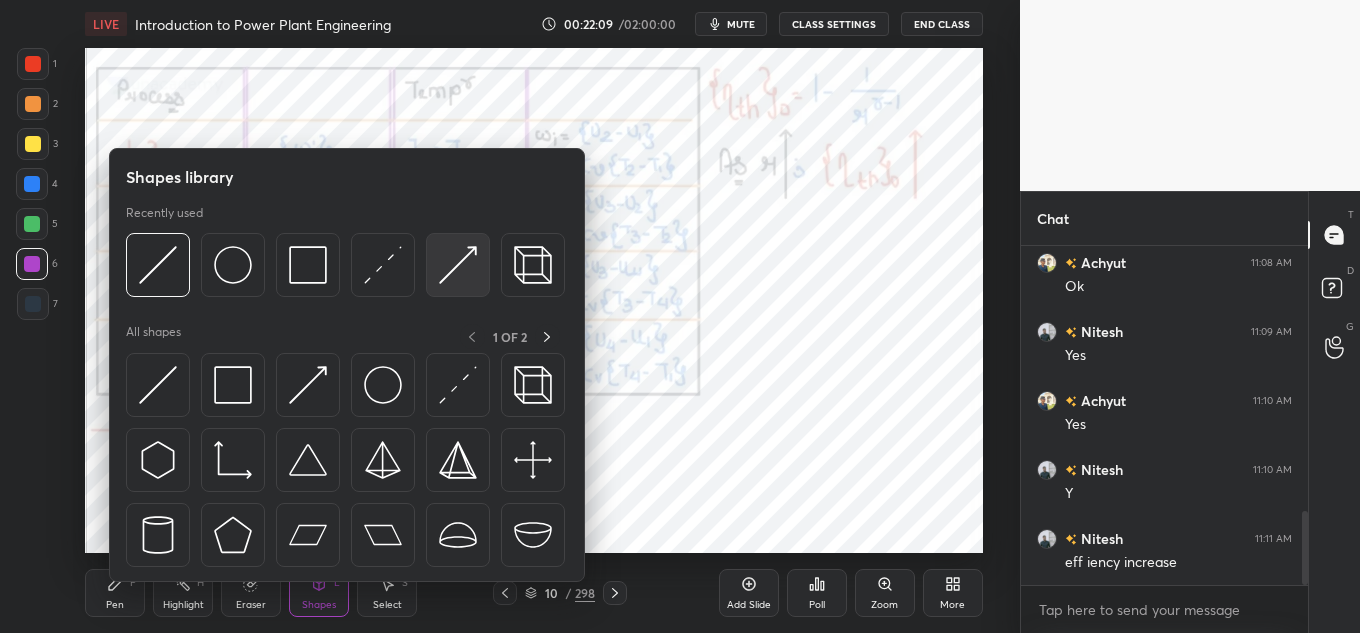 click at bounding box center (458, 265) 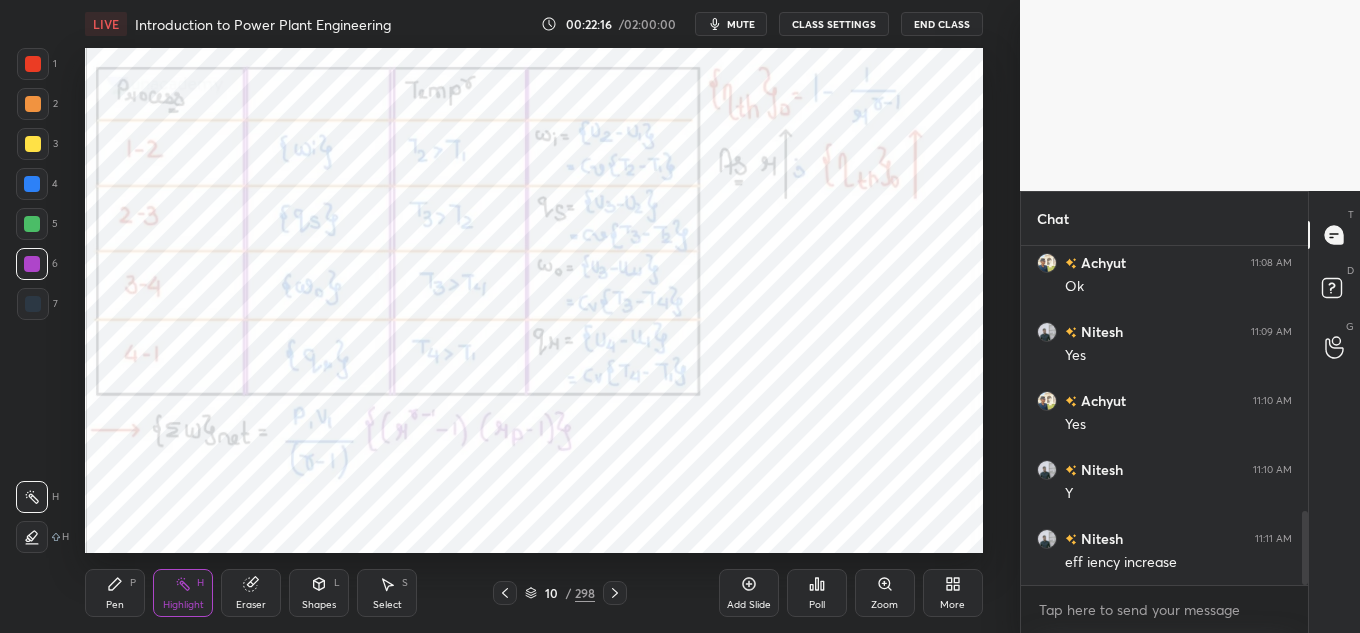 click on "LIVE Introduction to Power Plant Engineering 00:22:16 /  02:00:00 mute CLASS SETTINGS End Class Setting up your live class Poll for   secs No correct answer Start poll Back Introduction to Power Plant Engineering • L26 of Comprehensive Course on Application of Thermodynamics Shailesh Vaidya Pen P Highlight H Eraser Shapes L Select S 10 / 298 Add Slide Poll Zoom More" at bounding box center [534, 316] 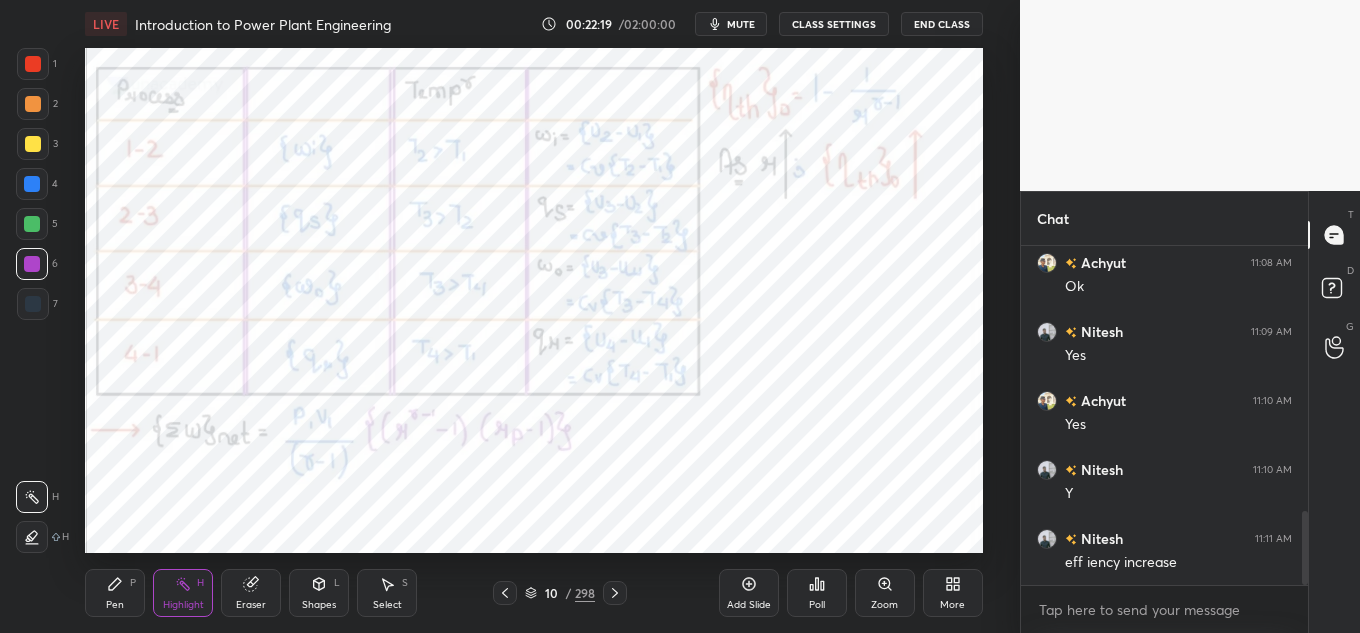 click on "LIVE Introduction to Power Plant Engineering 00:22:19 /  02:00:00 mute CLASS SETTINGS End Class Setting up your live class Poll for   secs No correct answer Start poll Back Introduction to Power Plant Engineering • L26 of Comprehensive Course on Application of Thermodynamics [NAME] Pen P Highlight H Eraser Shapes L Select S 10 / 298 Add Slide Poll Zoom More" at bounding box center (534, 316) 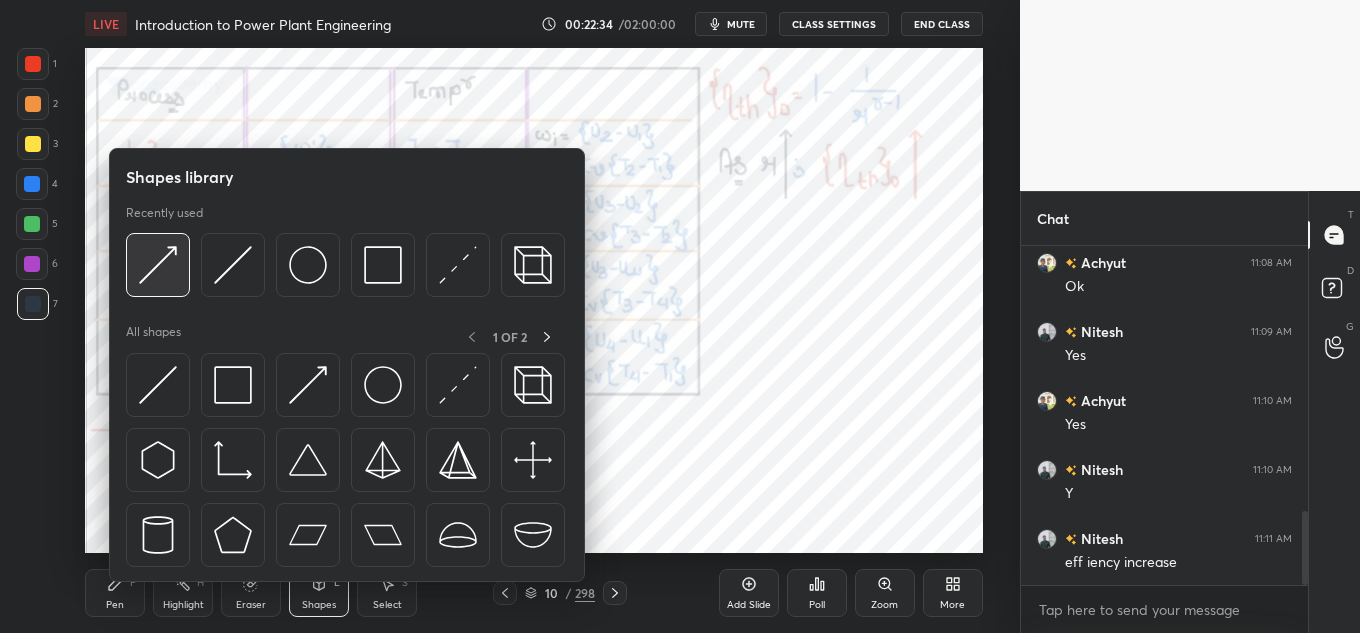 click at bounding box center [158, 265] 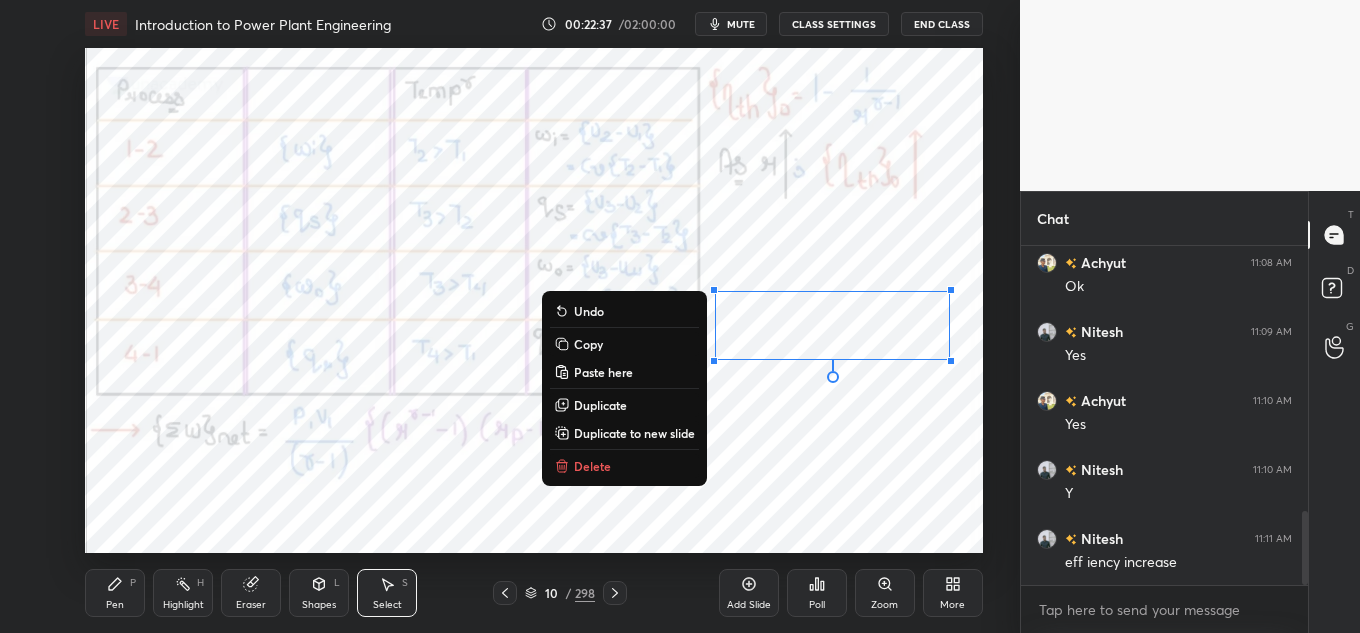 drag, startPoint x: 723, startPoint y: 302, endPoint x: 937, endPoint y: 348, distance: 218.88809 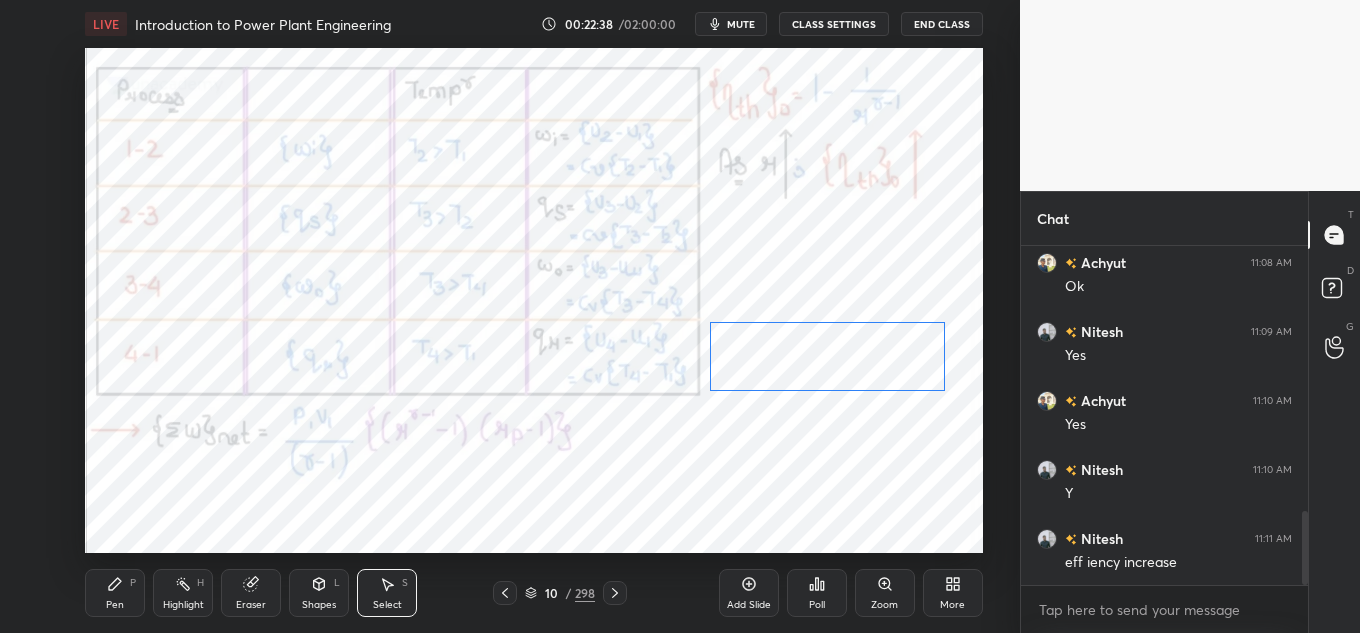 drag, startPoint x: 923, startPoint y: 350, endPoint x: 915, endPoint y: 363, distance: 15.264338 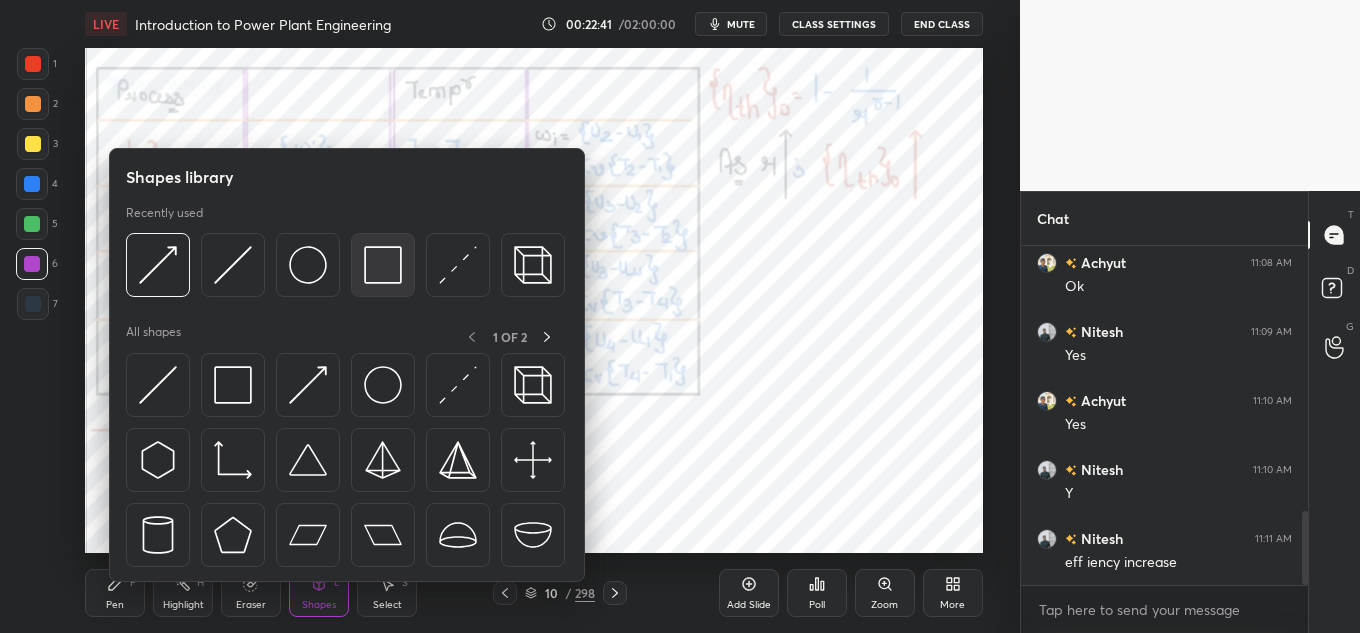 click at bounding box center [383, 265] 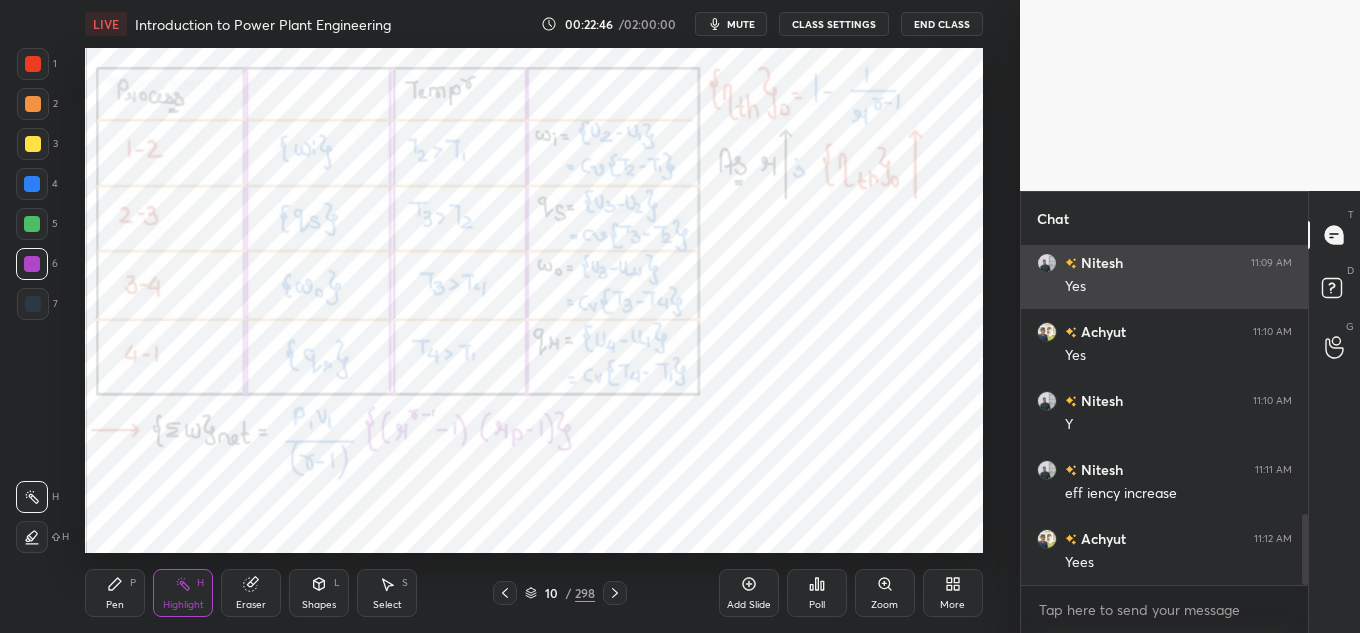scroll, scrollTop: 1355, scrollLeft: 0, axis: vertical 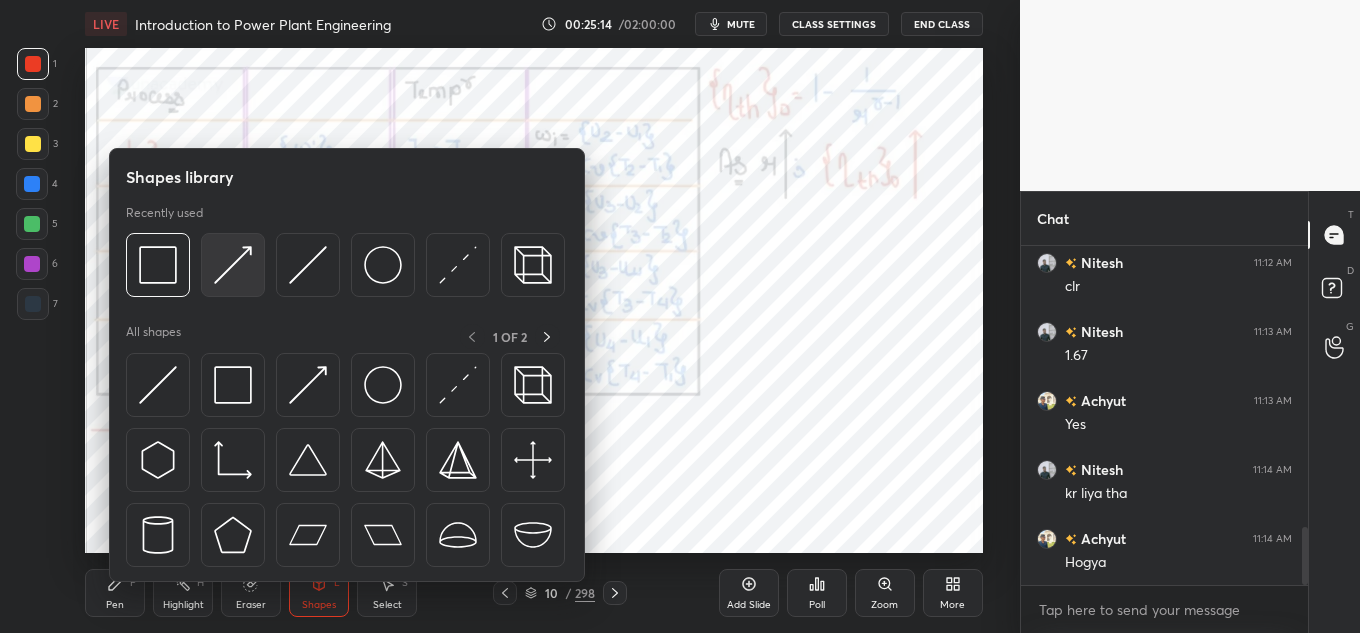 click at bounding box center (233, 265) 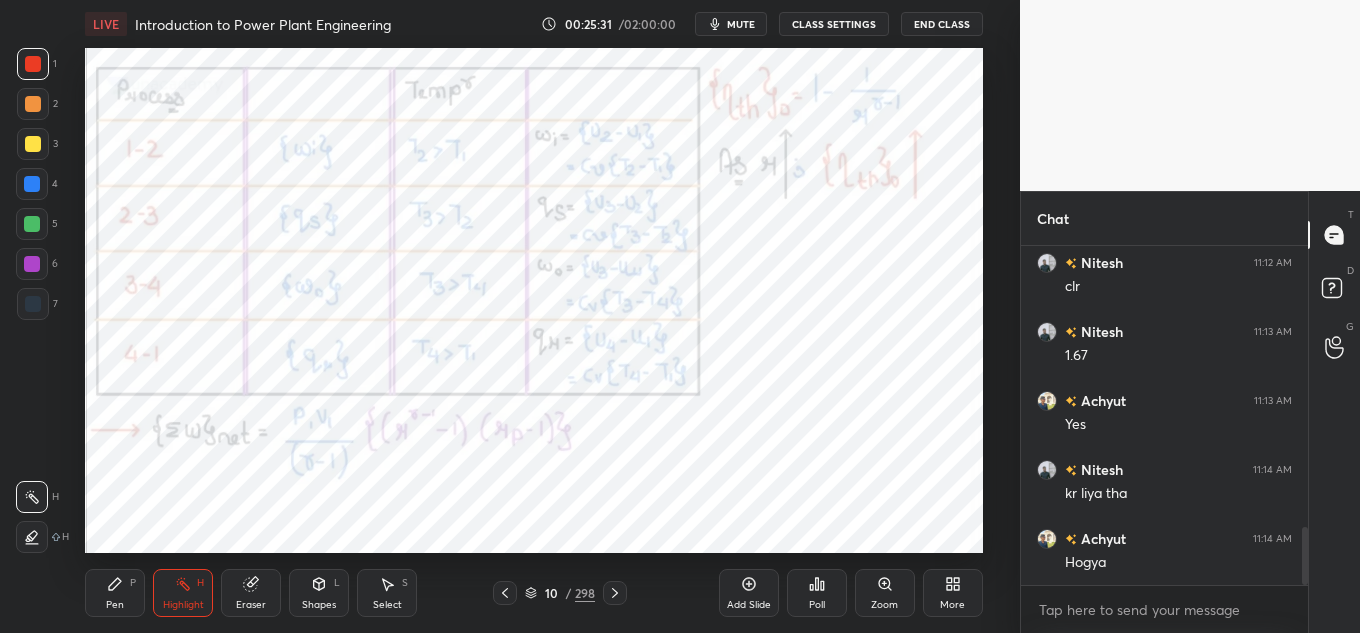 scroll, scrollTop: 1700, scrollLeft: 0, axis: vertical 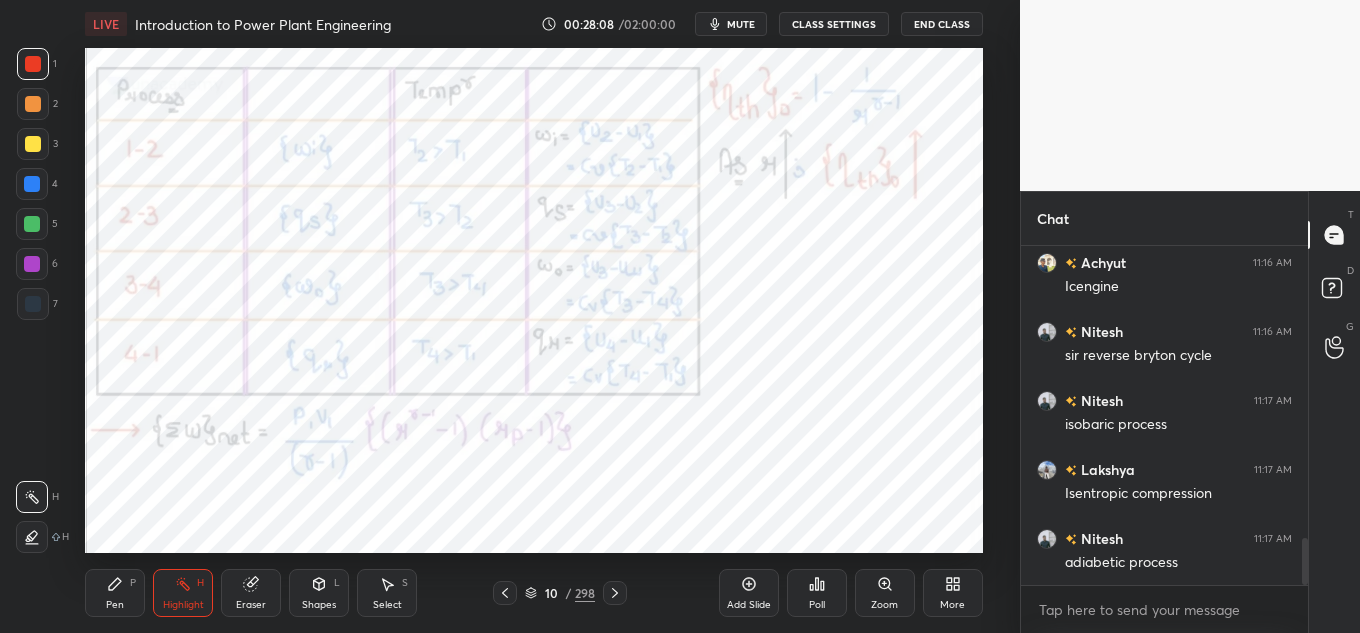click 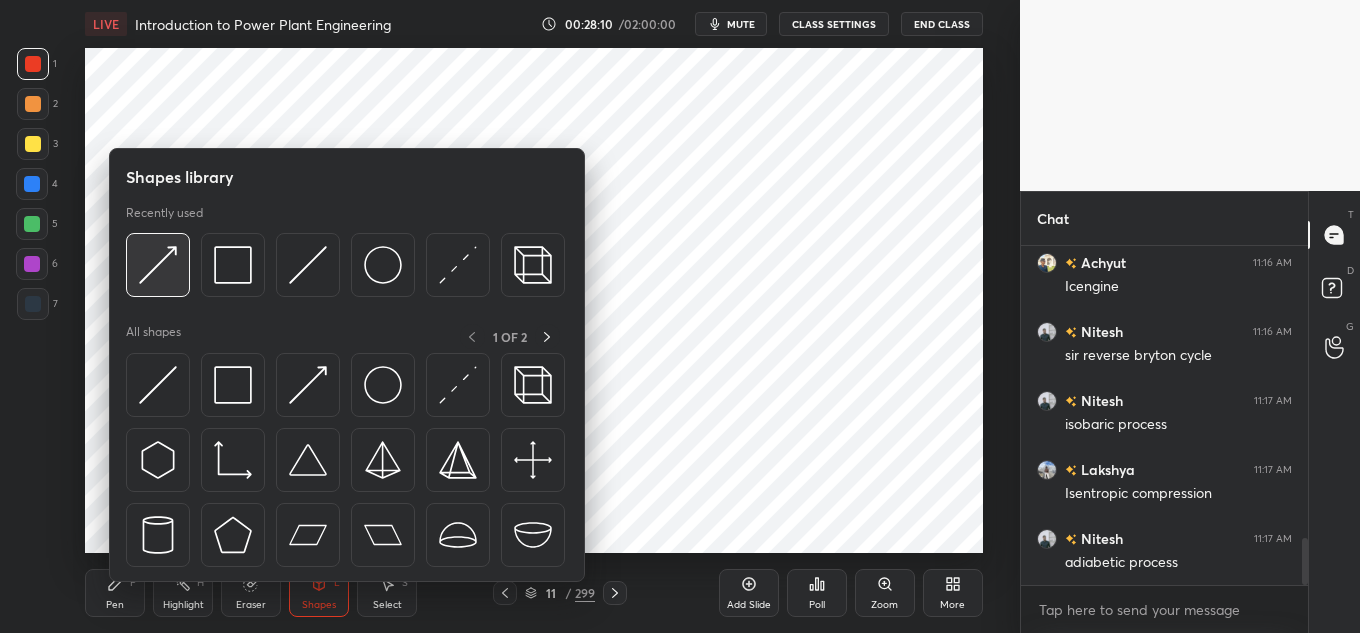 click at bounding box center [158, 265] 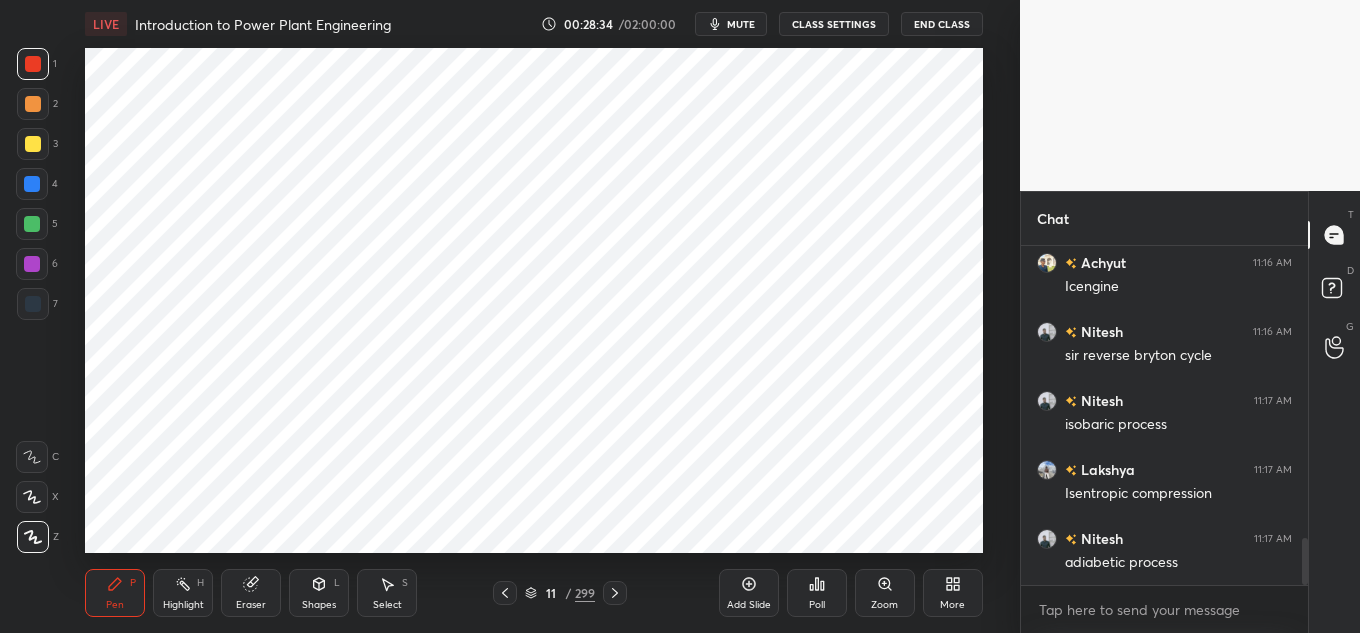scroll, scrollTop: 2183, scrollLeft: 0, axis: vertical 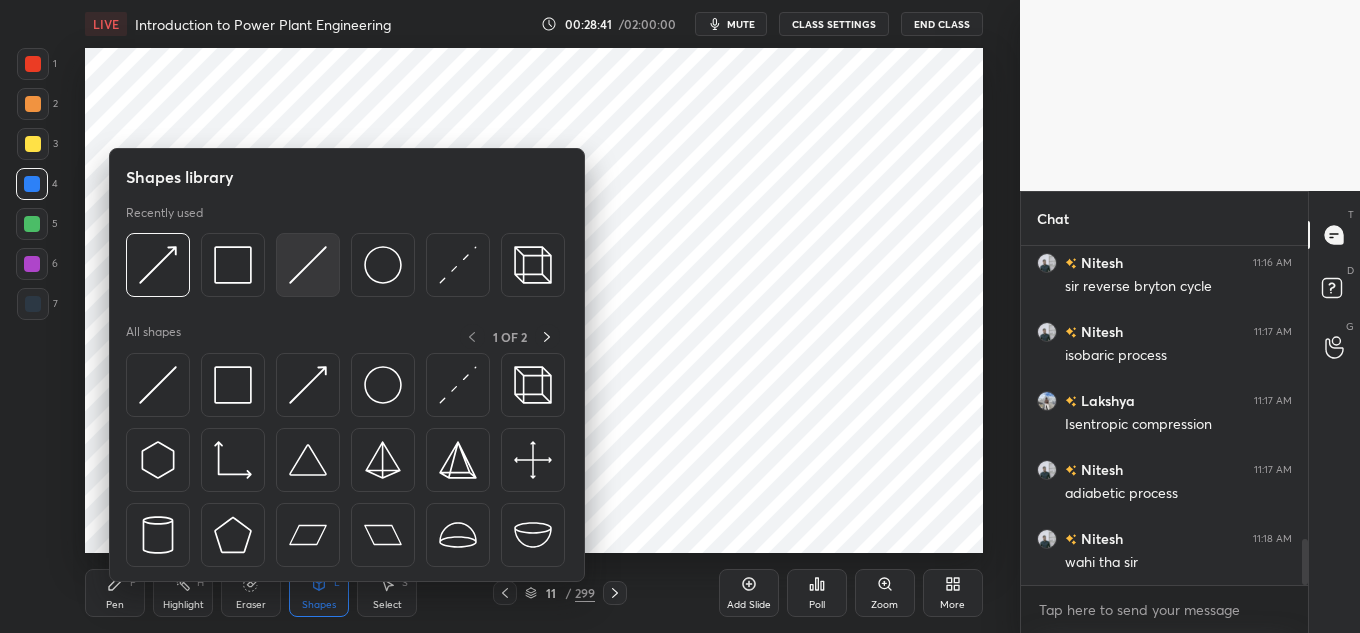 click at bounding box center [308, 265] 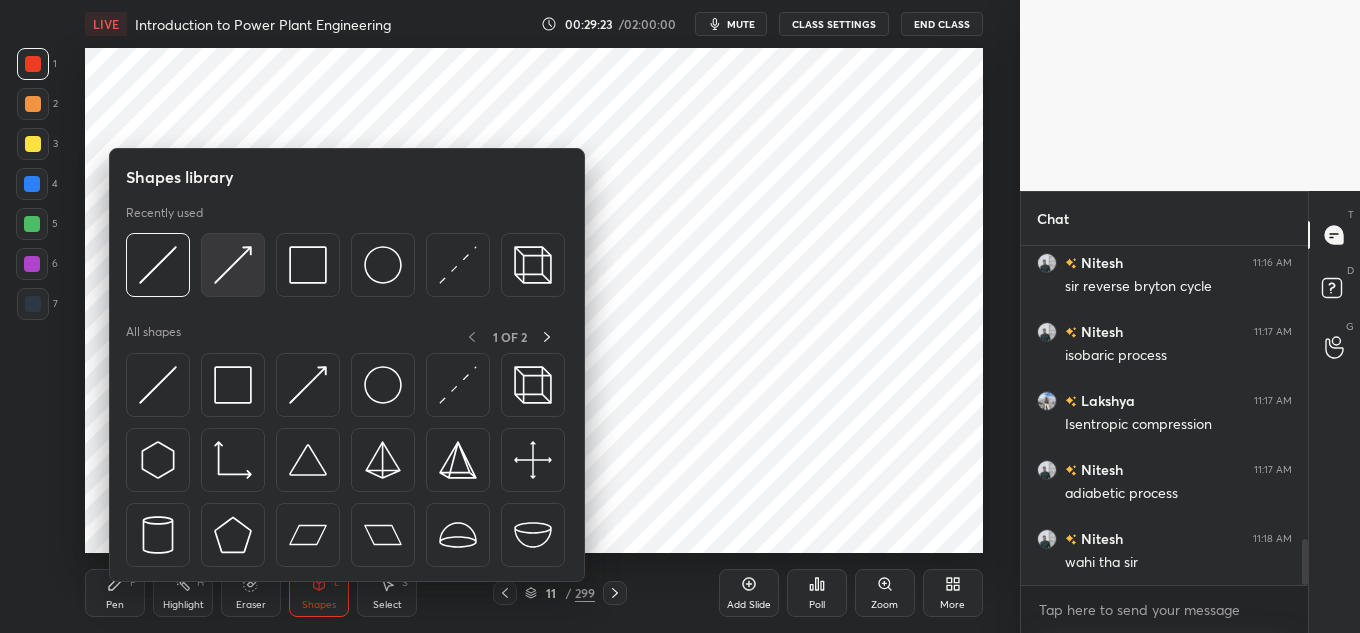 click at bounding box center [233, 265] 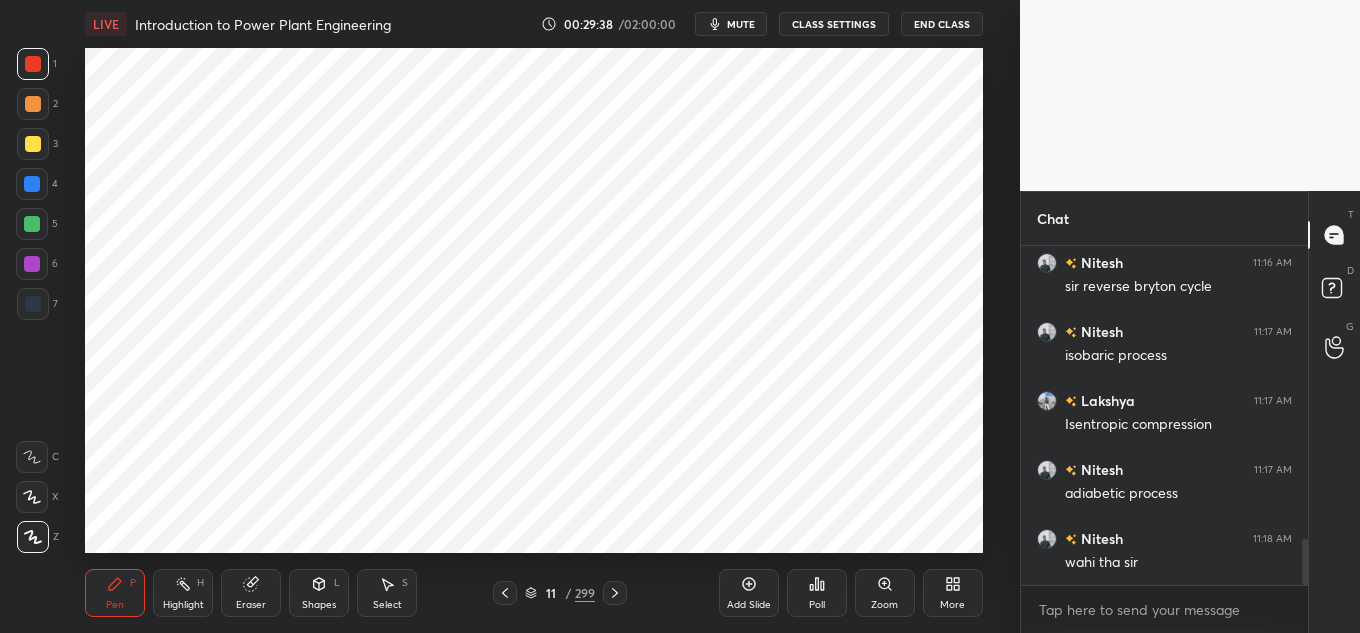 scroll, scrollTop: 2288, scrollLeft: 0, axis: vertical 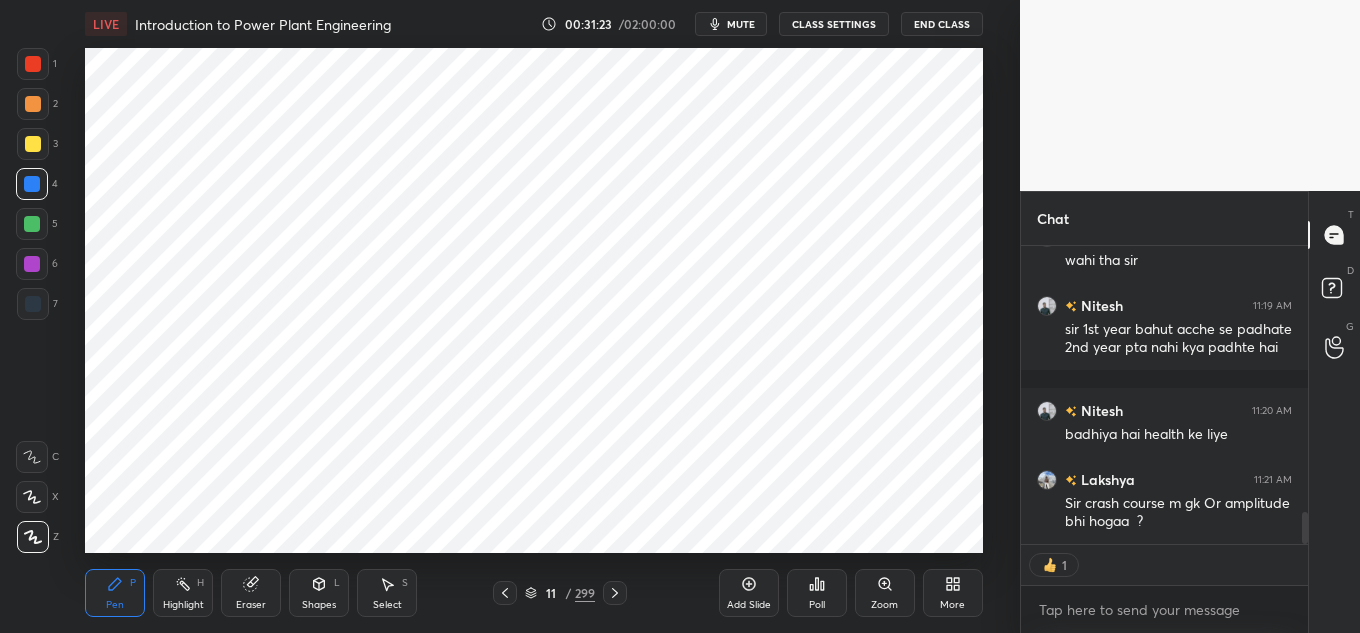 type on "x" 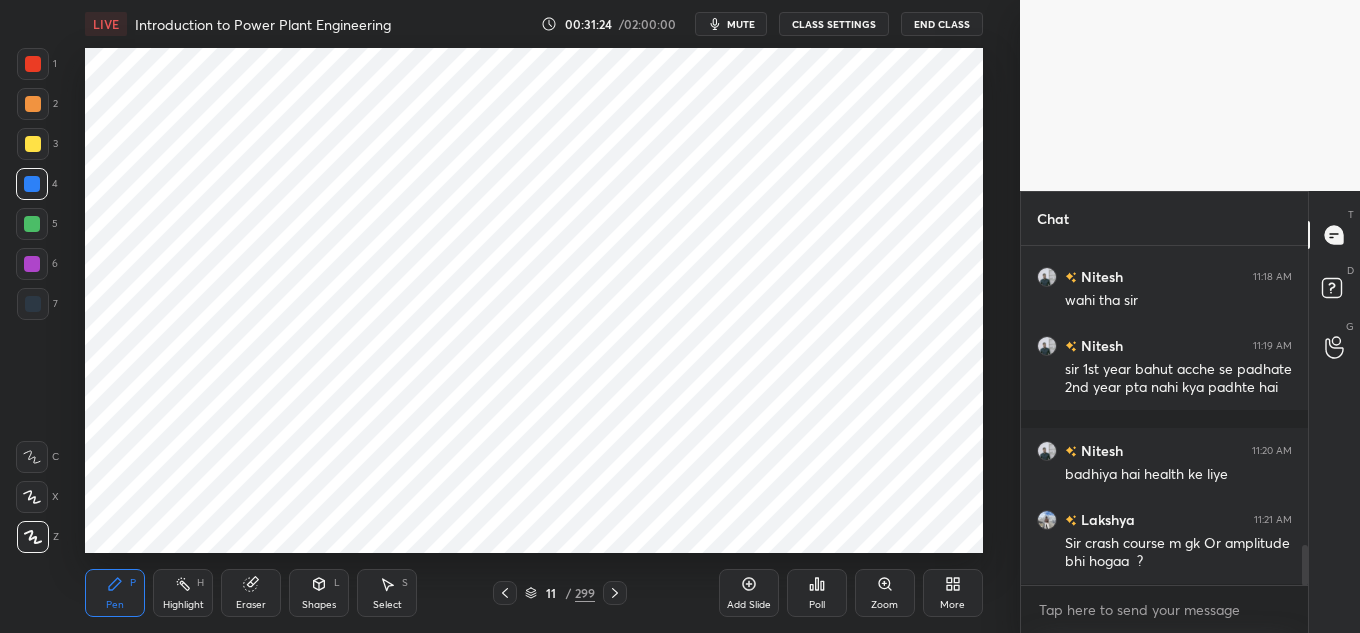 scroll, scrollTop: 7, scrollLeft: 7, axis: both 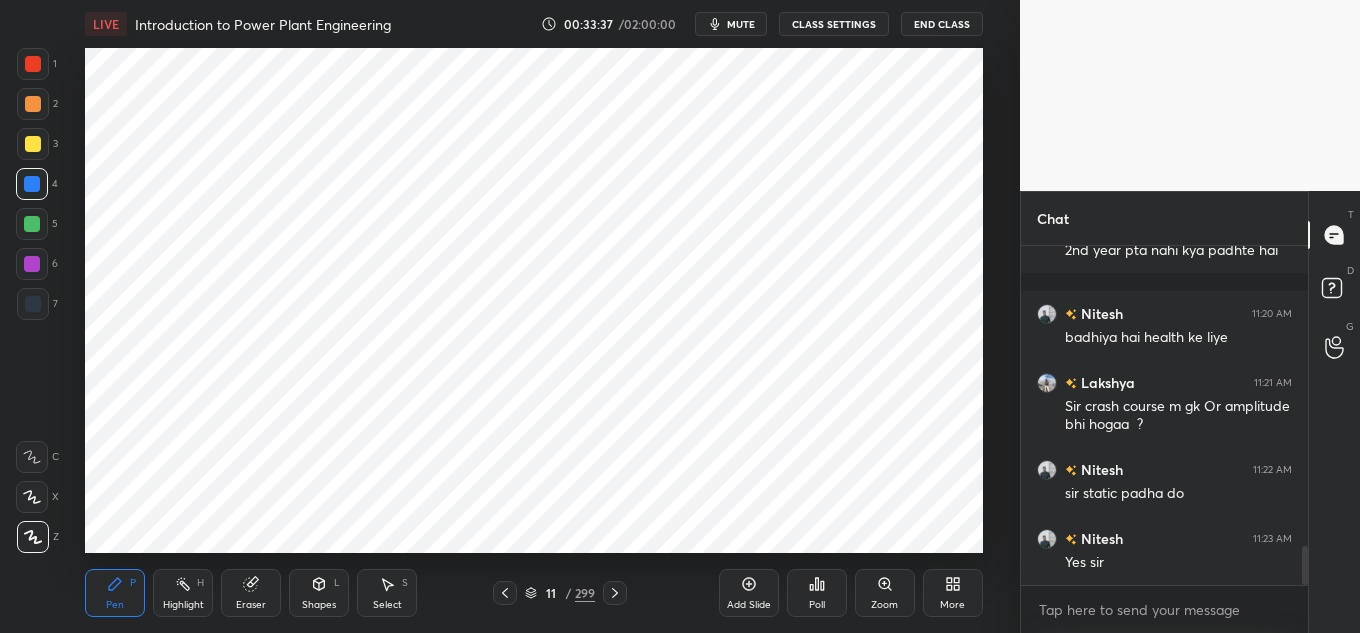 type 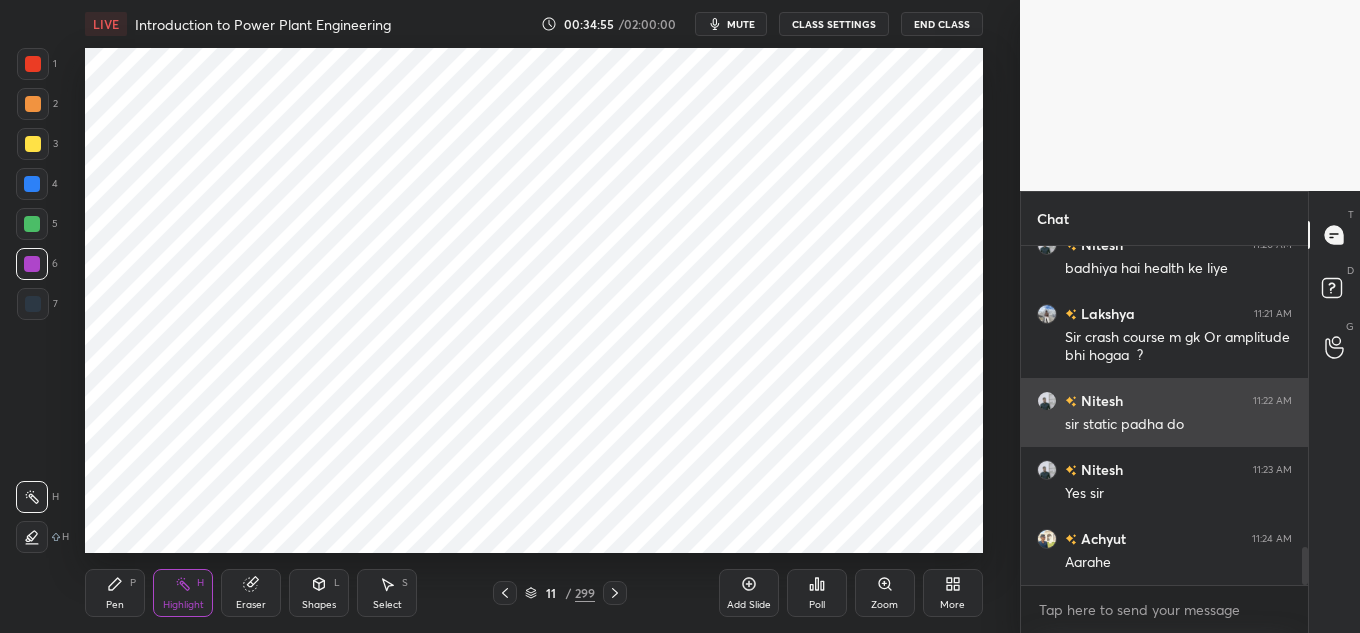 scroll, scrollTop: 2720, scrollLeft: 0, axis: vertical 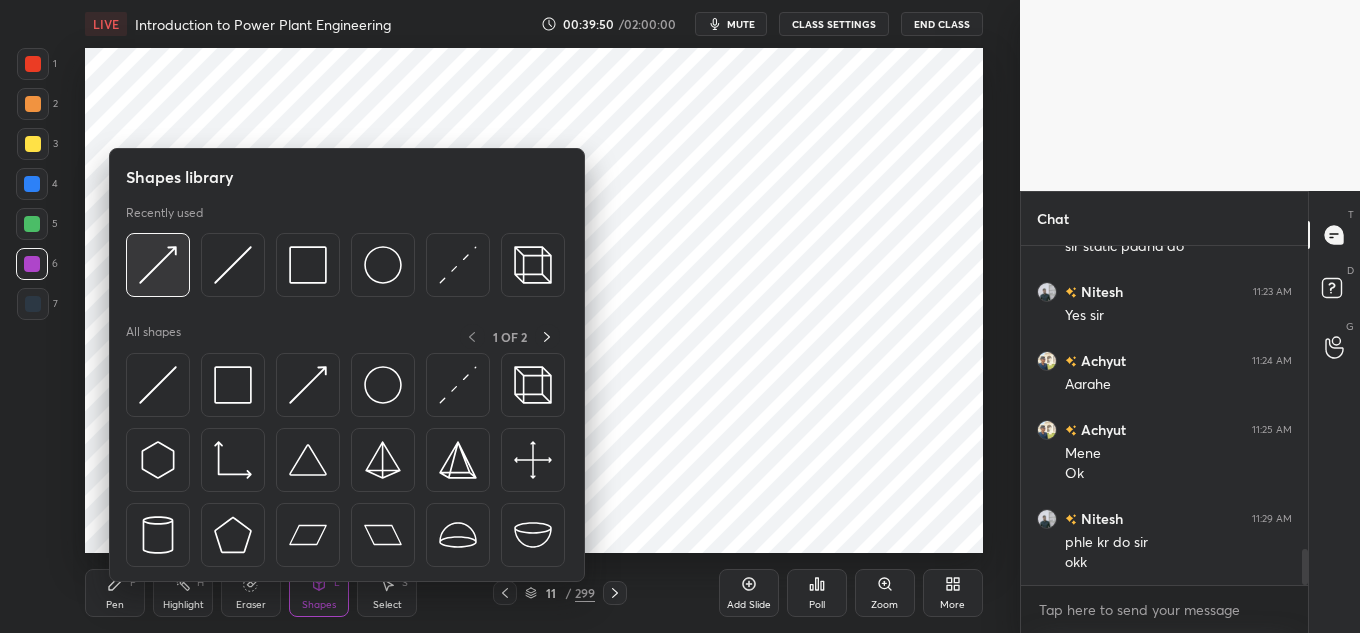 click at bounding box center (158, 265) 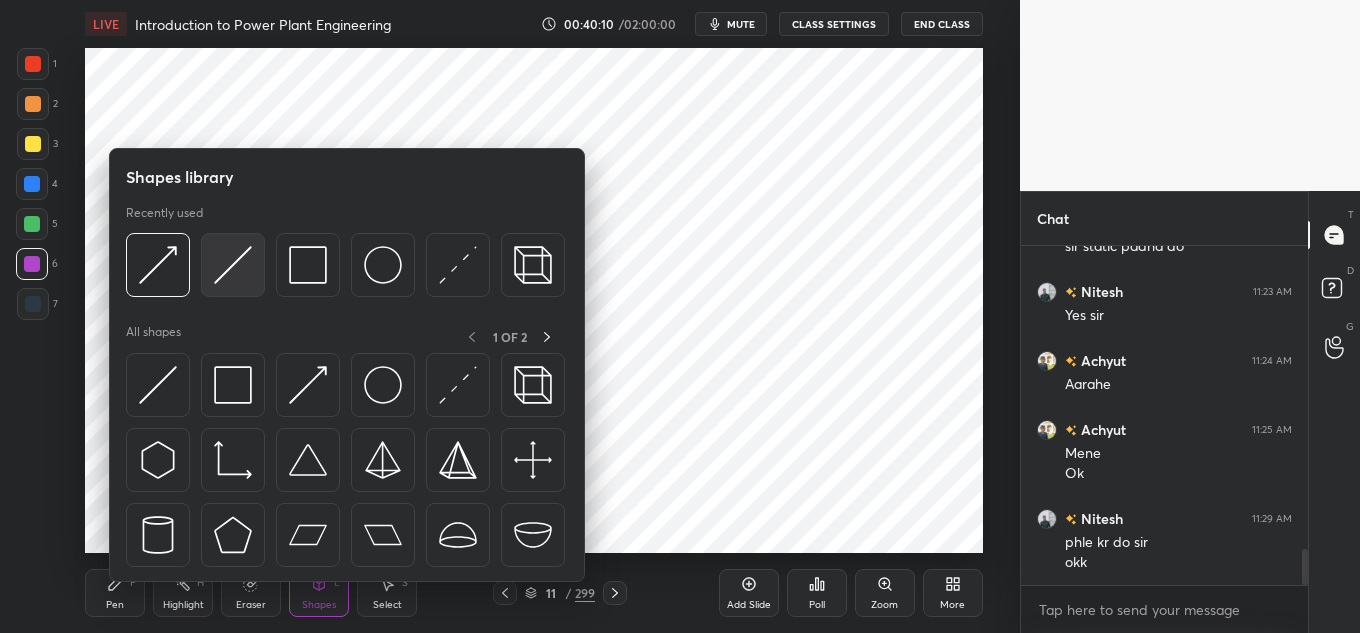 click at bounding box center [233, 265] 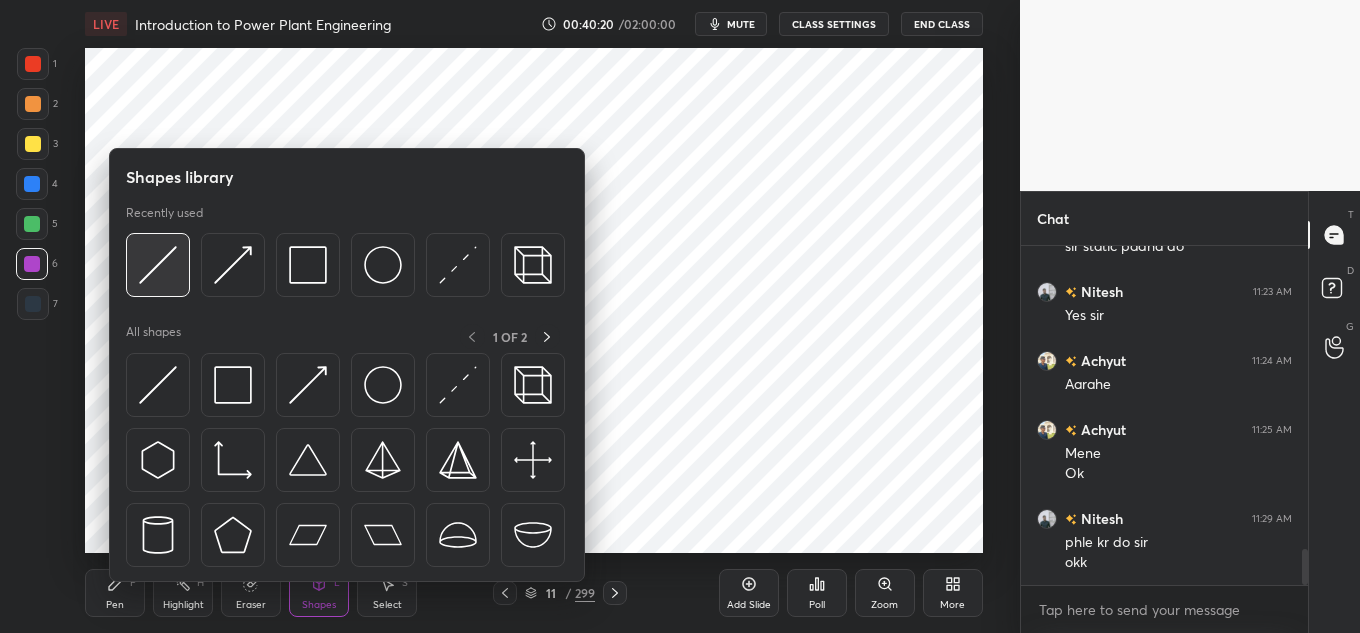 click at bounding box center [158, 265] 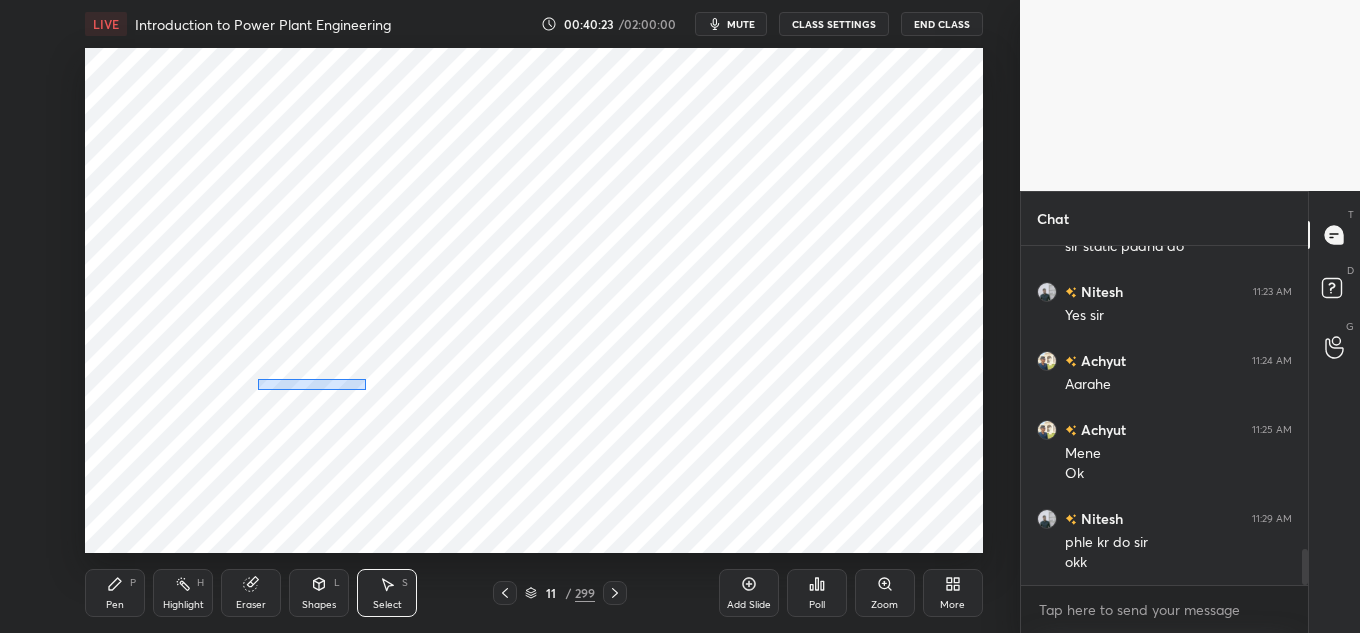 drag, startPoint x: 273, startPoint y: 393, endPoint x: 356, endPoint y: 389, distance: 83.09633 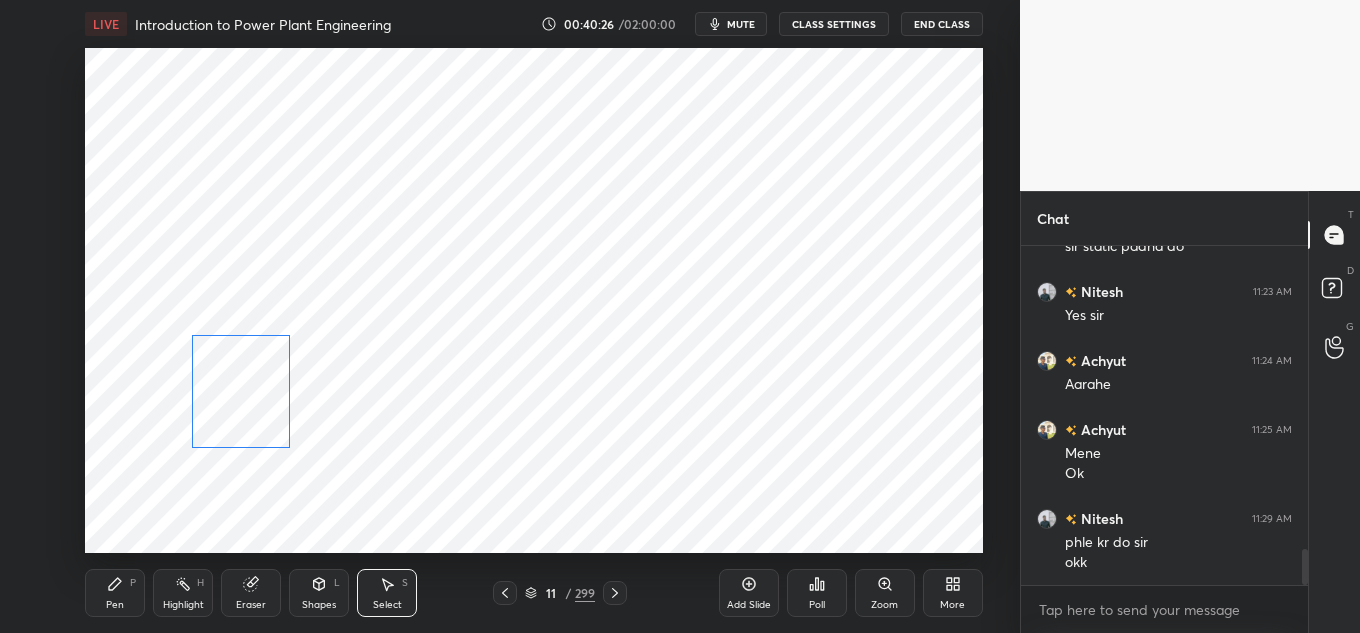 drag, startPoint x: 327, startPoint y: 396, endPoint x: 260, endPoint y: 376, distance: 69.92139 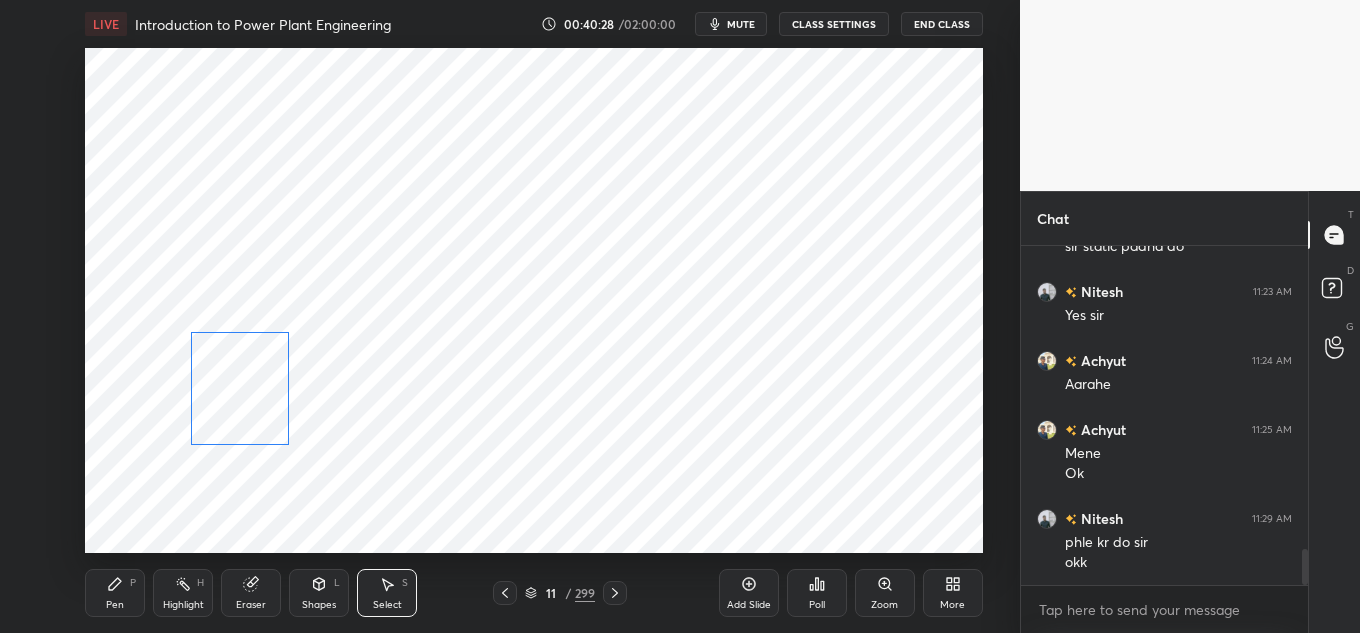 click on "0 ° Undo Copy Paste here Duplicate Duplicate to new slide Delete" at bounding box center (534, 300) 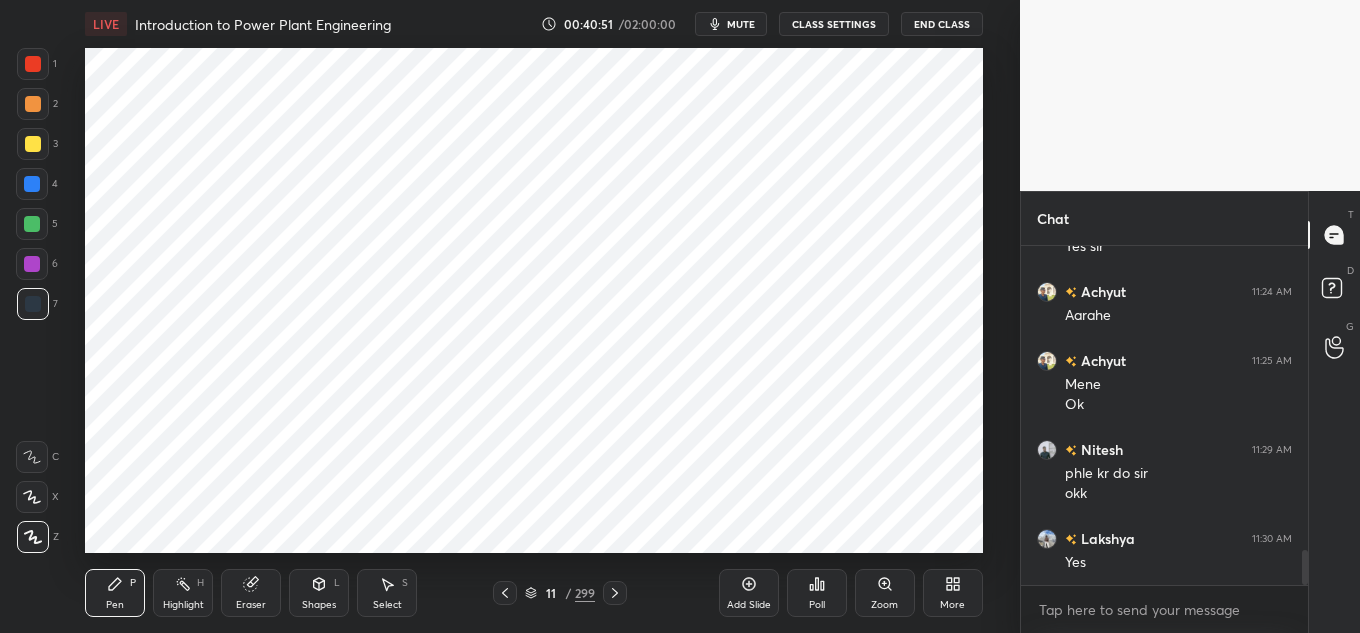 scroll, scrollTop: 2967, scrollLeft: 0, axis: vertical 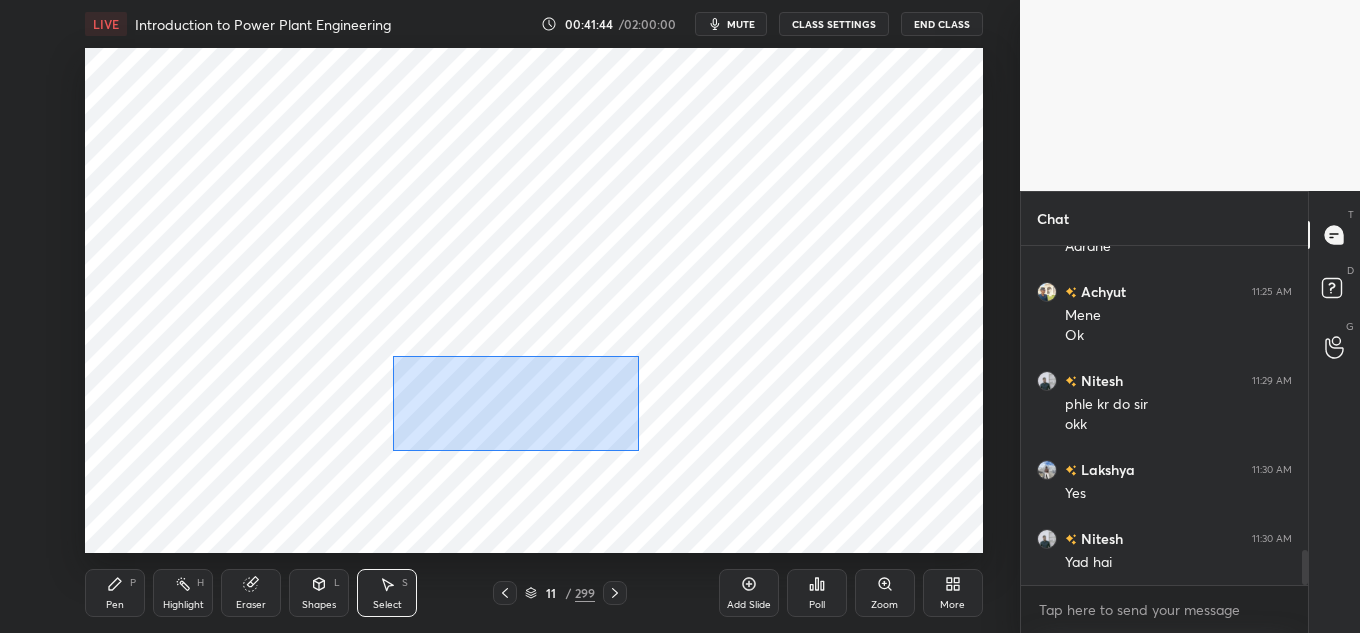 drag, startPoint x: 420, startPoint y: 375, endPoint x: 643, endPoint y: 459, distance: 238.29604 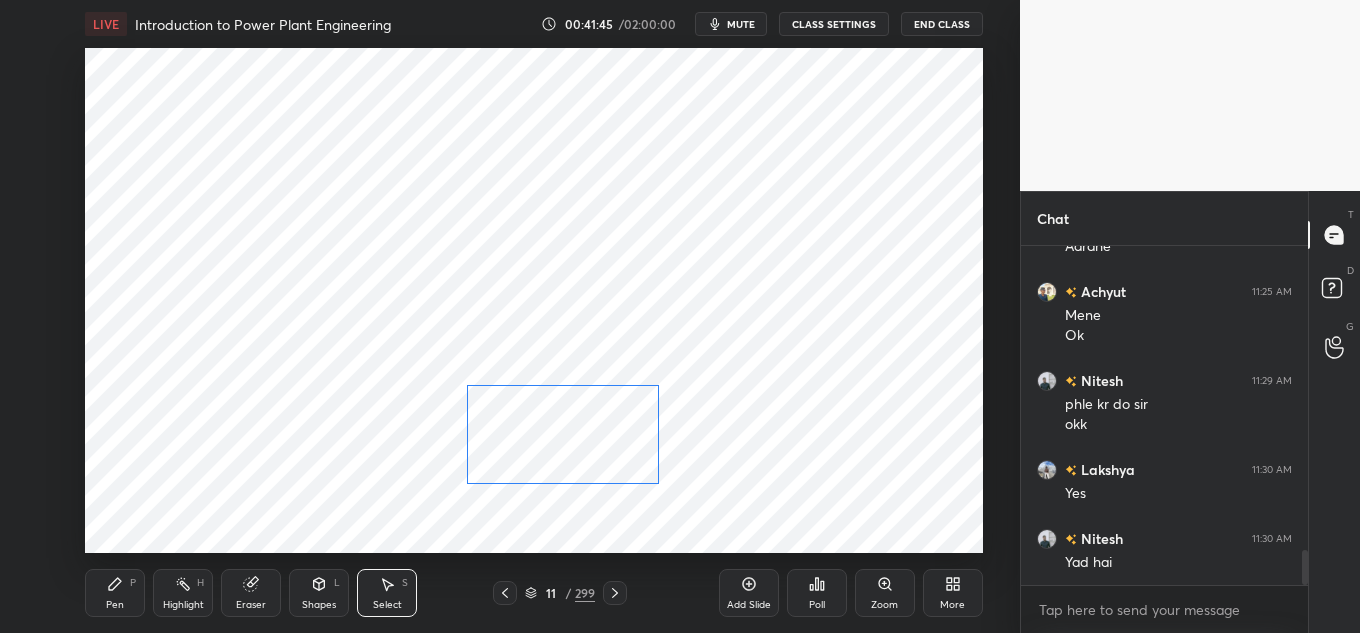 drag, startPoint x: 562, startPoint y: 417, endPoint x: 605, endPoint y: 437, distance: 47.423622 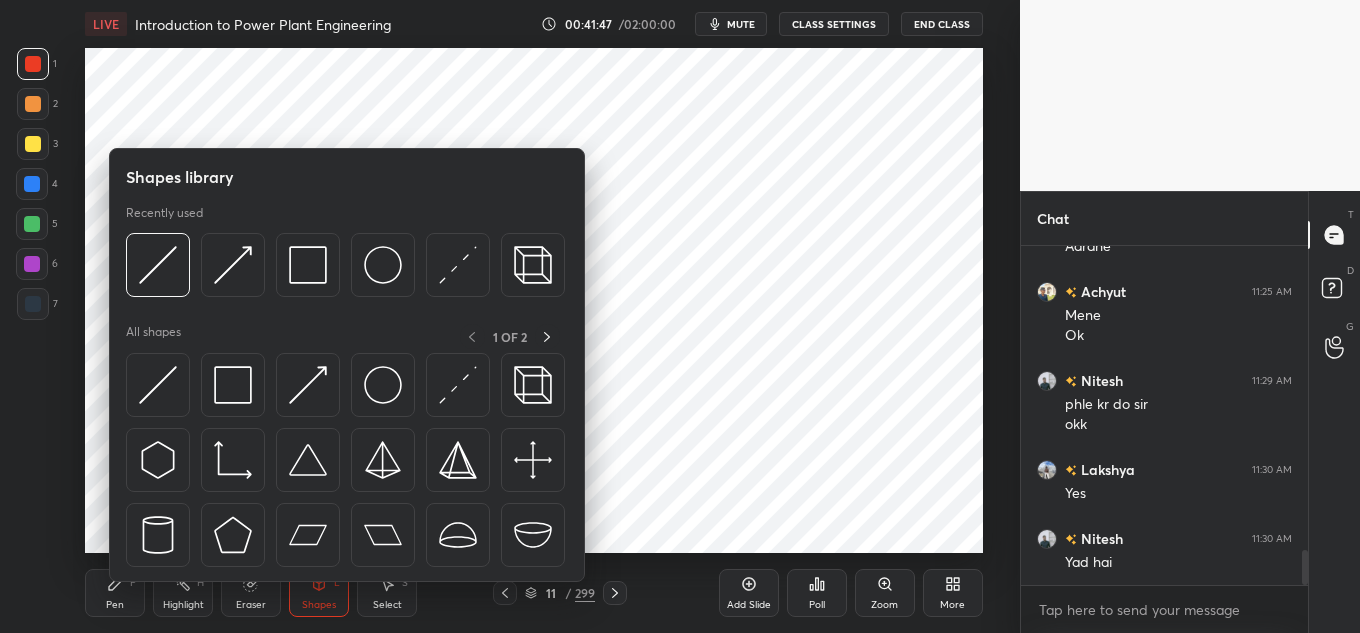 click on "Shapes library" at bounding box center [180, 177] 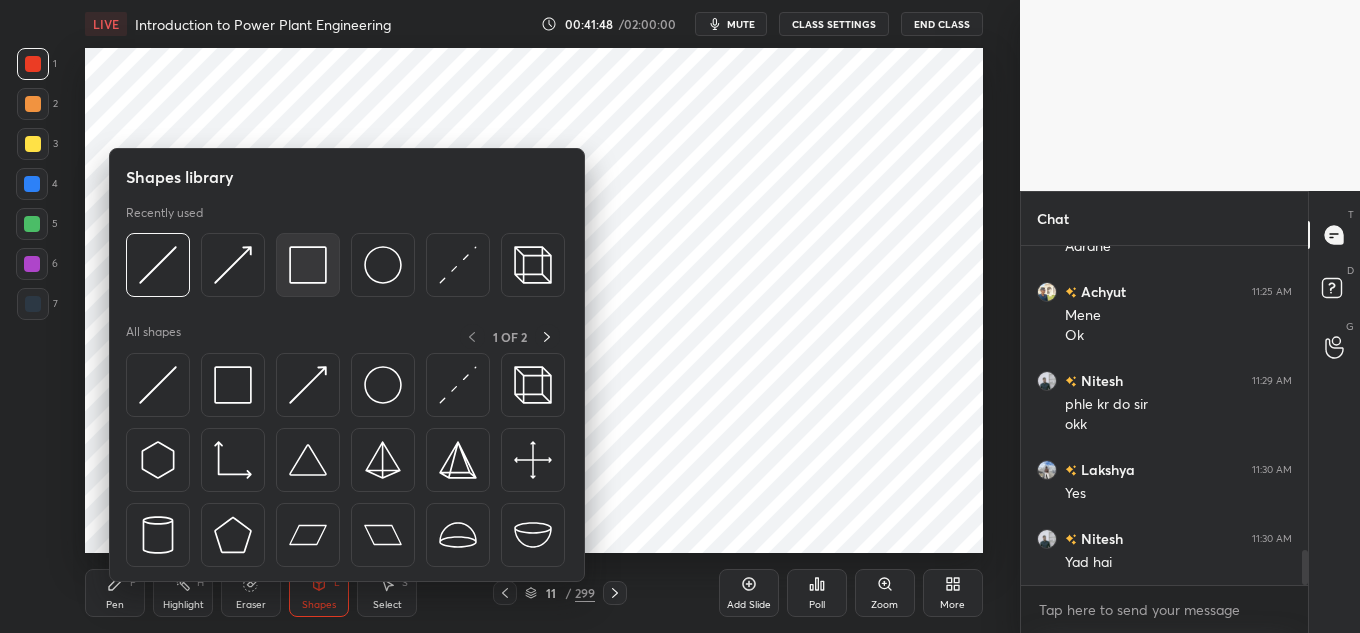 click at bounding box center [308, 265] 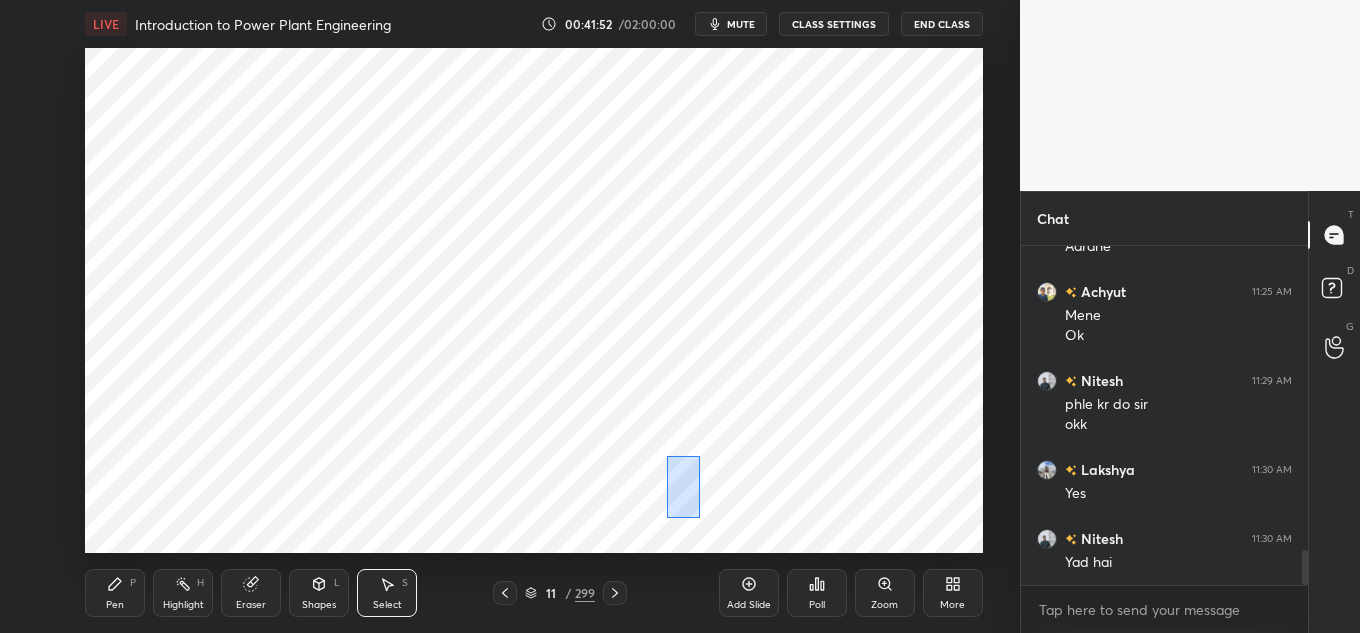 drag, startPoint x: 668, startPoint y: 460, endPoint x: 702, endPoint y: 518, distance: 67.23094 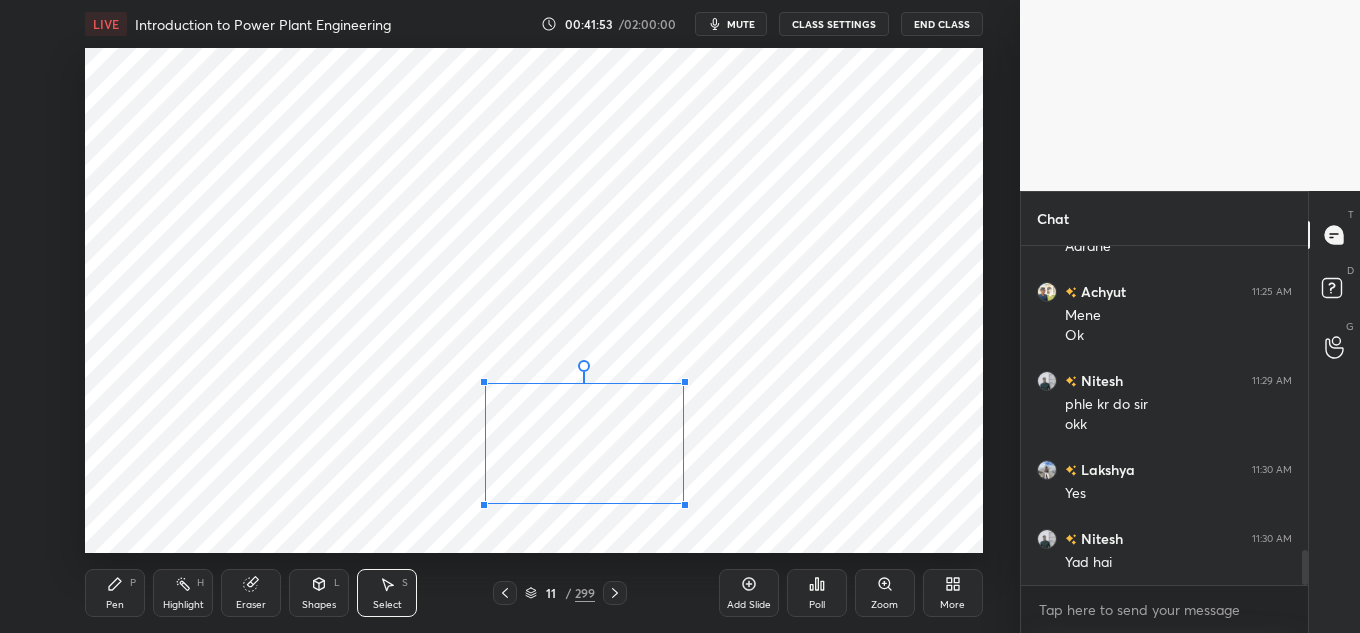 drag, startPoint x: 681, startPoint y: 490, endPoint x: 683, endPoint y: 503, distance: 13.152946 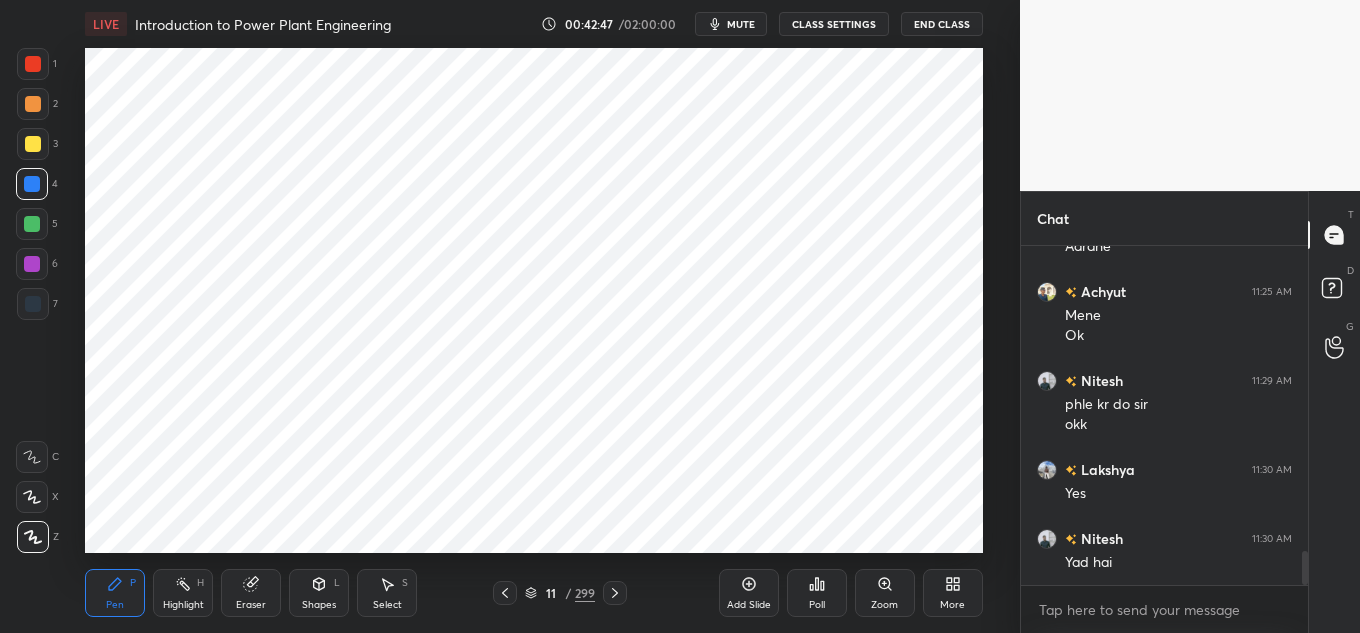 scroll, scrollTop: 3036, scrollLeft: 0, axis: vertical 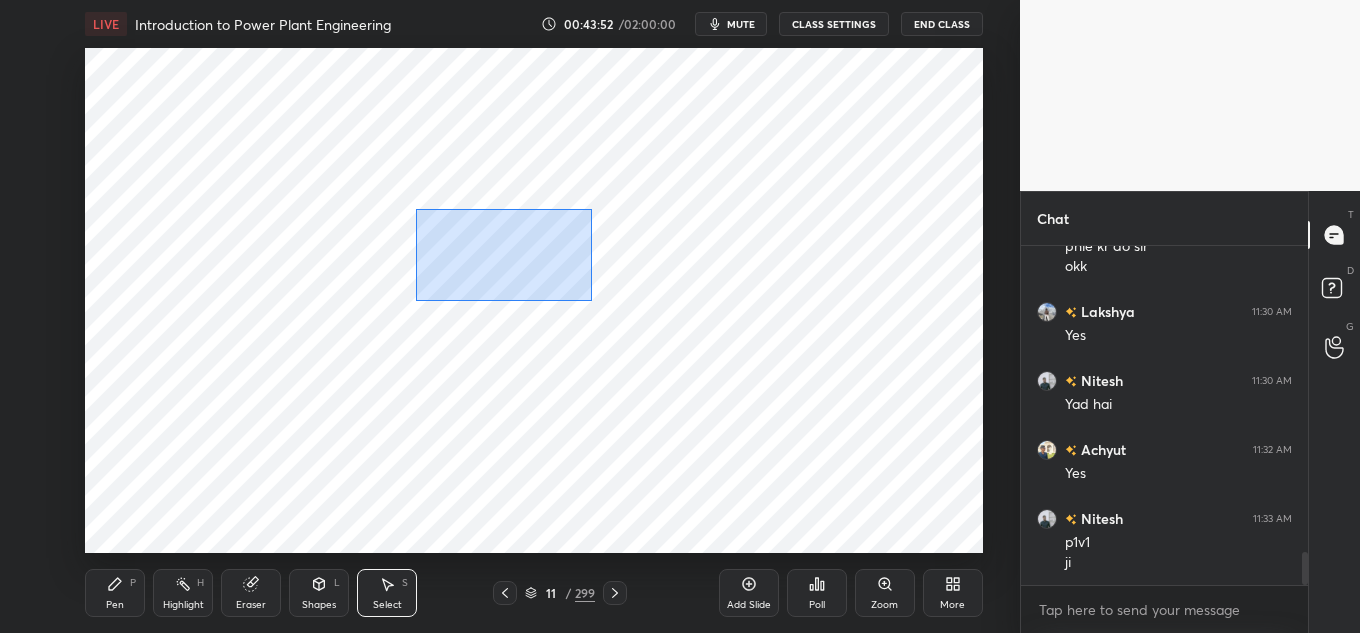 drag, startPoint x: 510, startPoint y: 268, endPoint x: 574, endPoint y: 275, distance: 64.381676 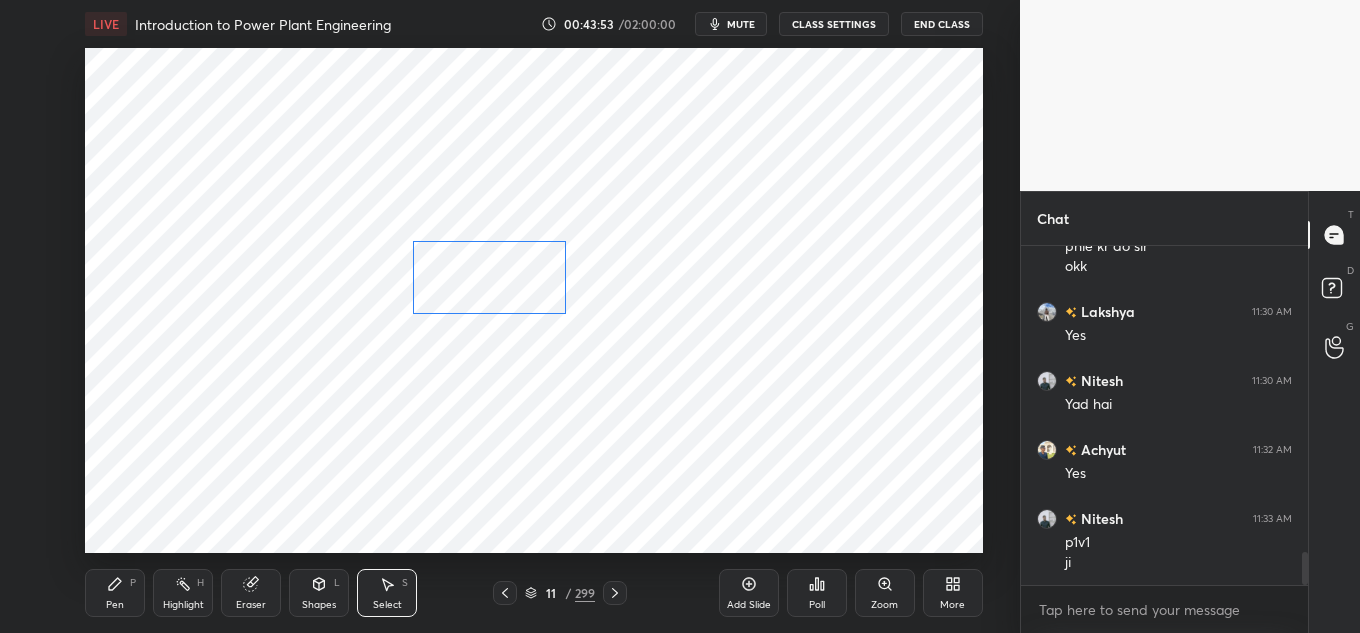 drag, startPoint x: 543, startPoint y: 234, endPoint x: 533, endPoint y: 261, distance: 28.79236 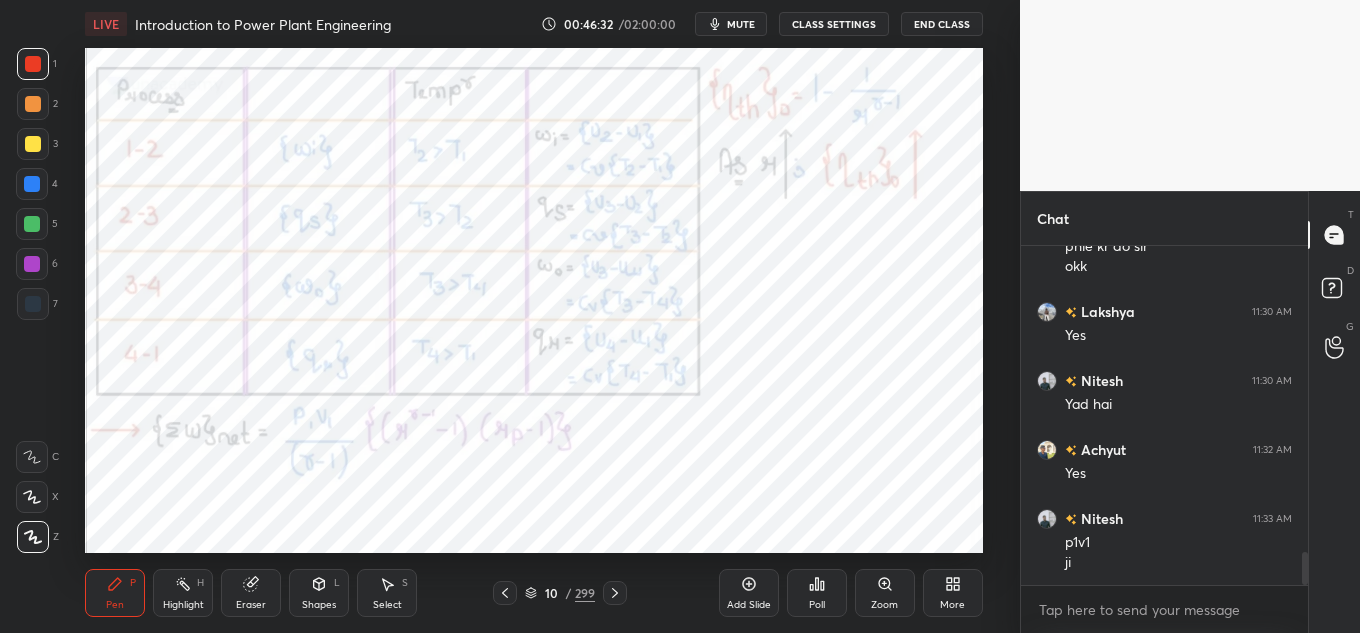 scroll, scrollTop: 3212, scrollLeft: 0, axis: vertical 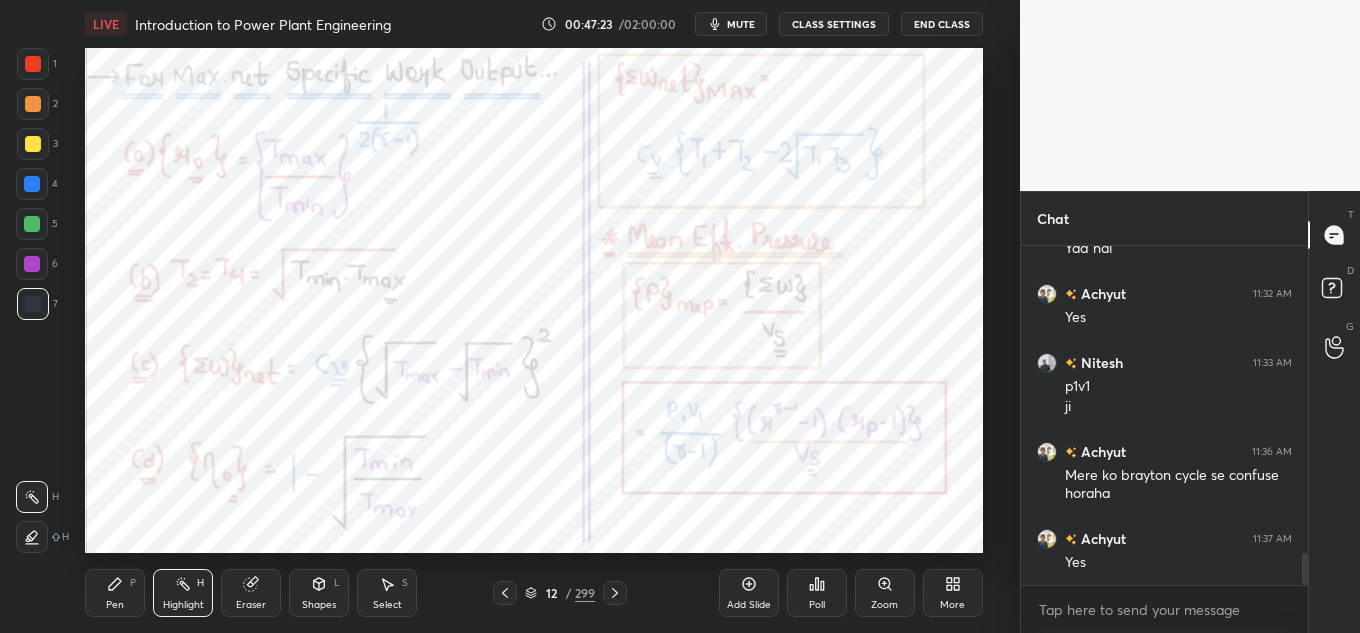 click 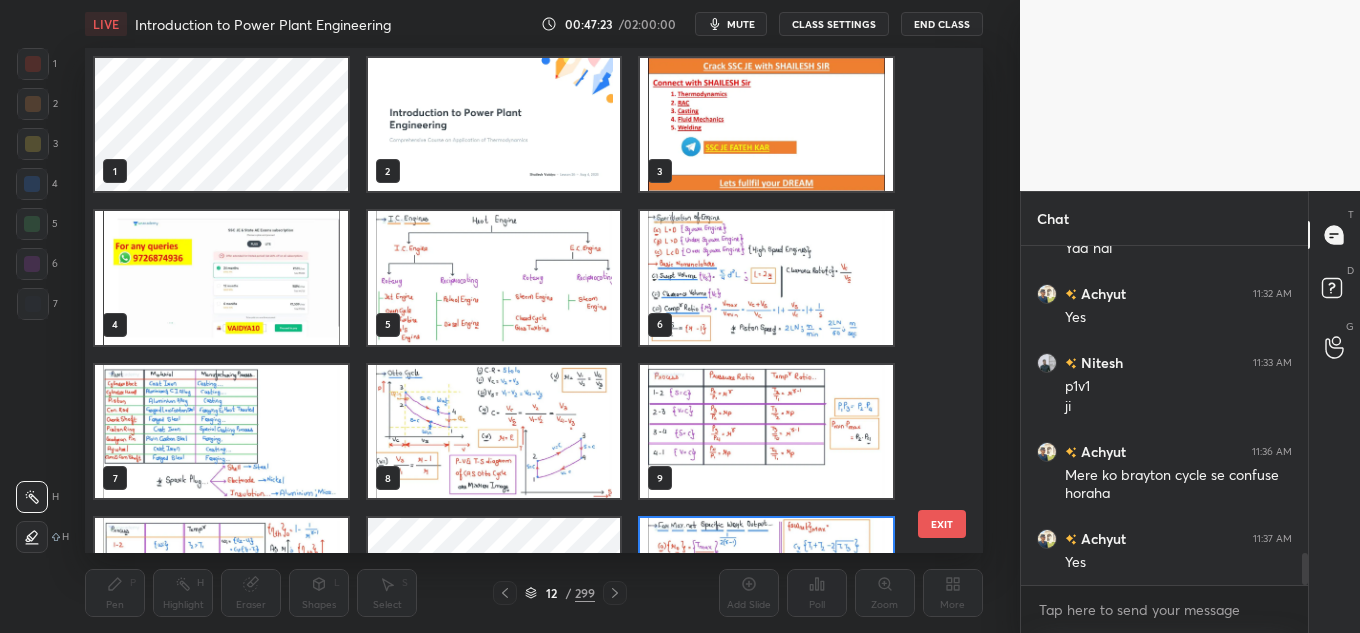 scroll, scrollTop: 109, scrollLeft: 0, axis: vertical 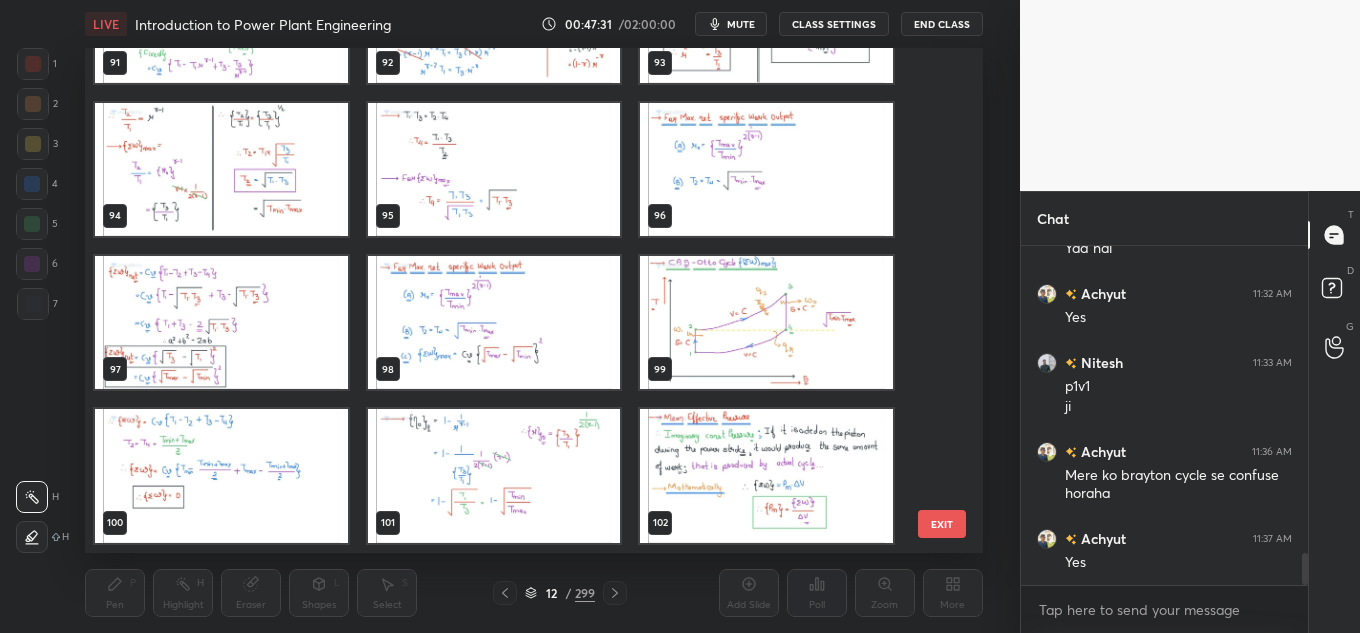 click at bounding box center (494, 322) 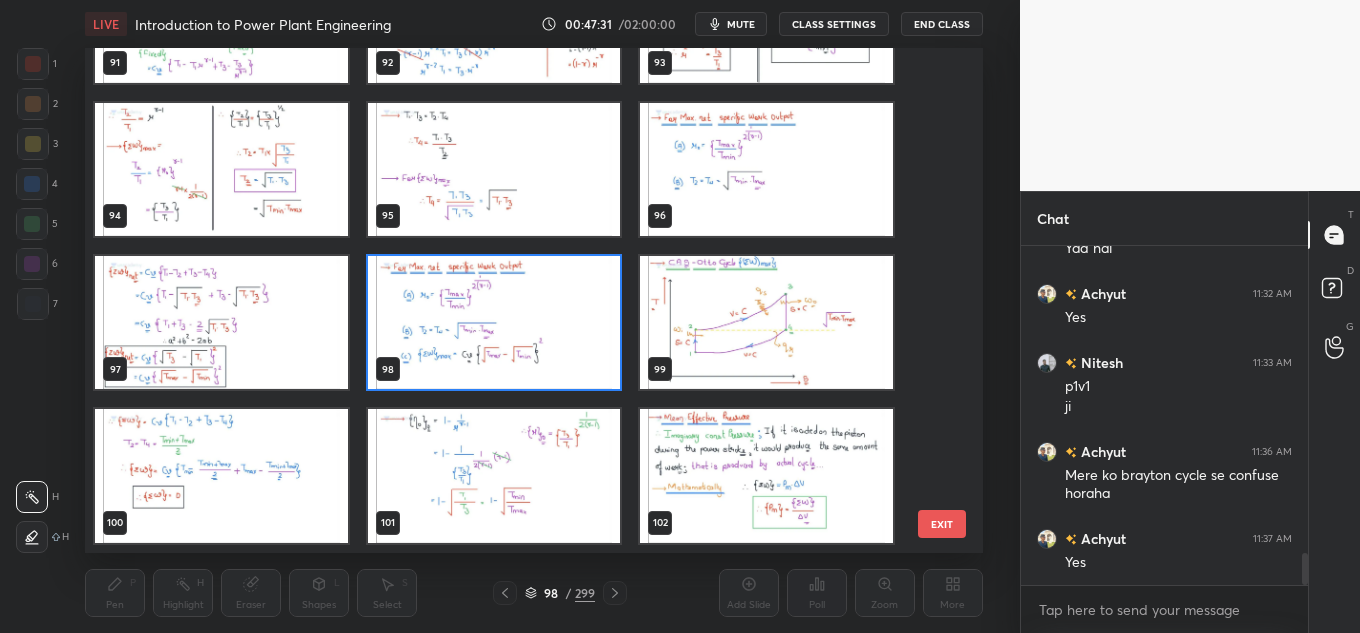 click at bounding box center [494, 322] 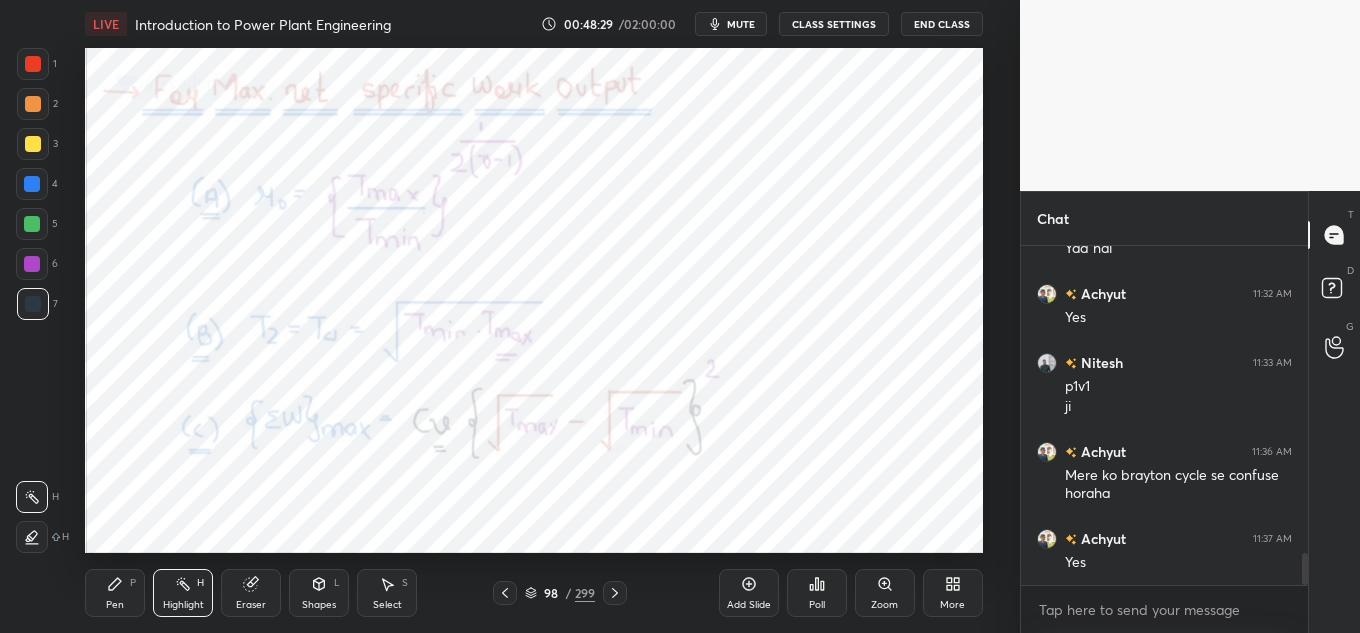 scroll, scrollTop: 3350, scrollLeft: 0, axis: vertical 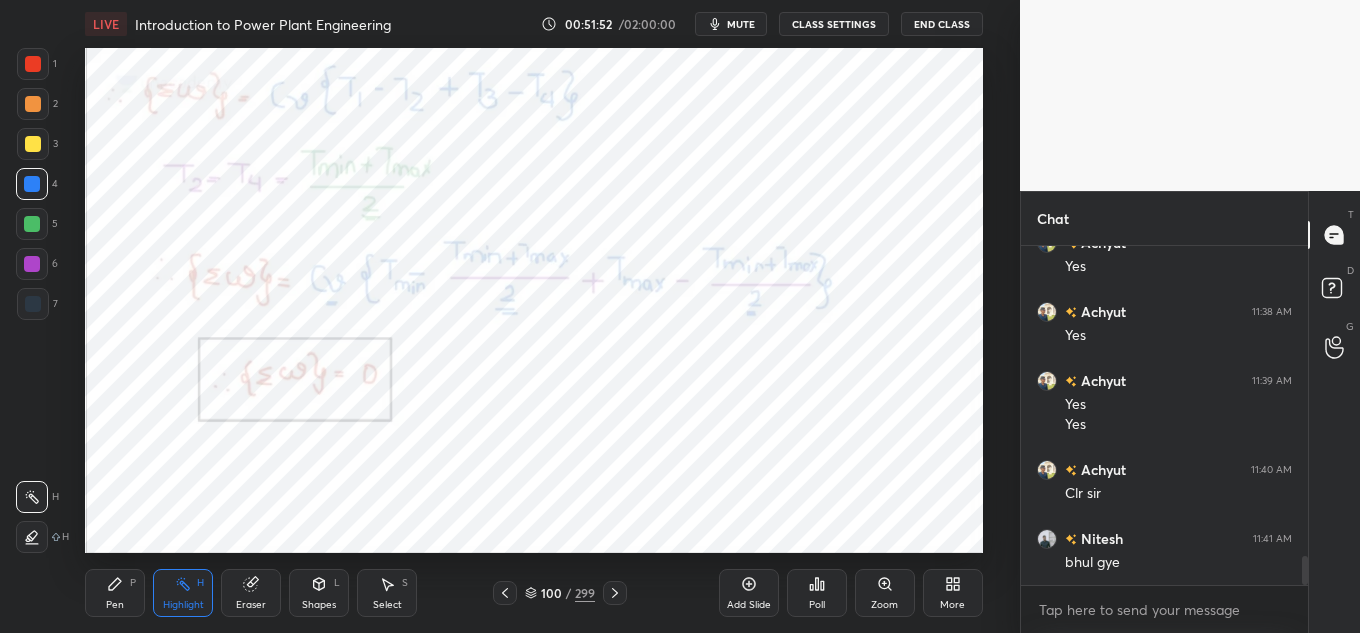 click on "LIVE Introduction to Power Plant Engineering 00:51:52 /  02:00:00 mute CLASS SETTINGS End Class Setting up your live class Poll for   secs No correct answer Start poll Back Introduction to Power Plant Engineering • L26 of Comprehensive Course on Application of Thermodynamics [PERSON] Pen P Highlight H Eraser Shapes L Select S 100 / 299 Add Slide Poll Zoom More" at bounding box center (534, 316) 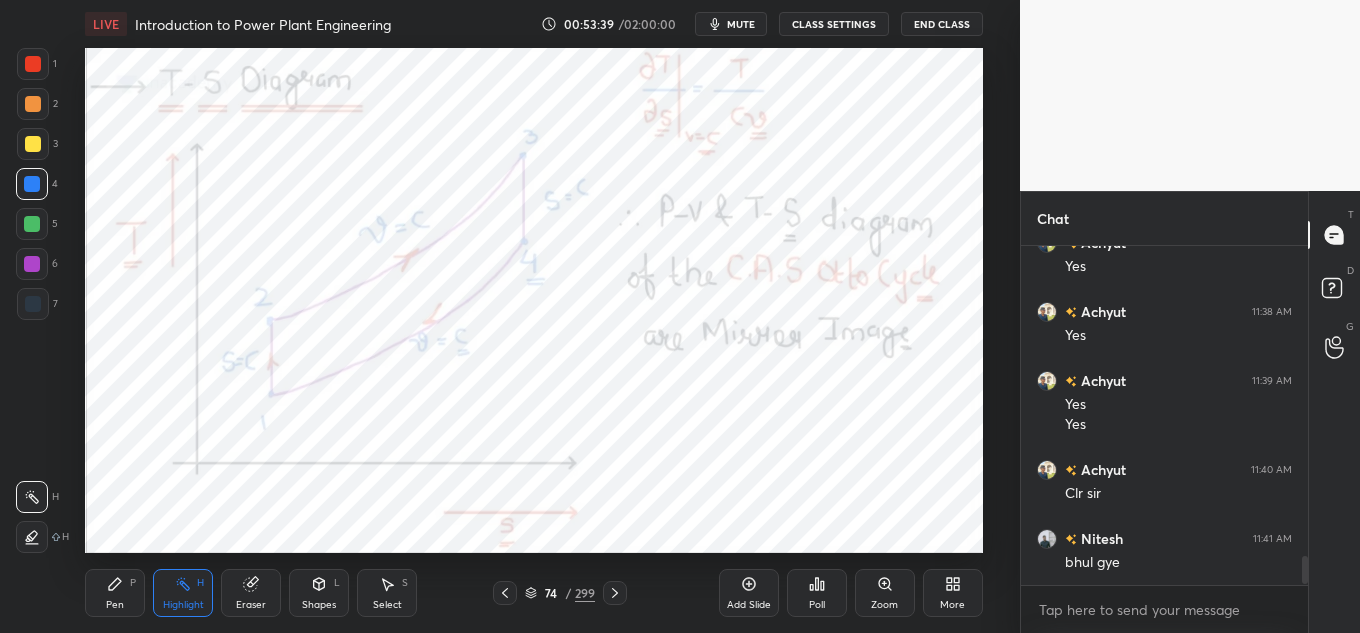 scroll, scrollTop: 3715, scrollLeft: 0, axis: vertical 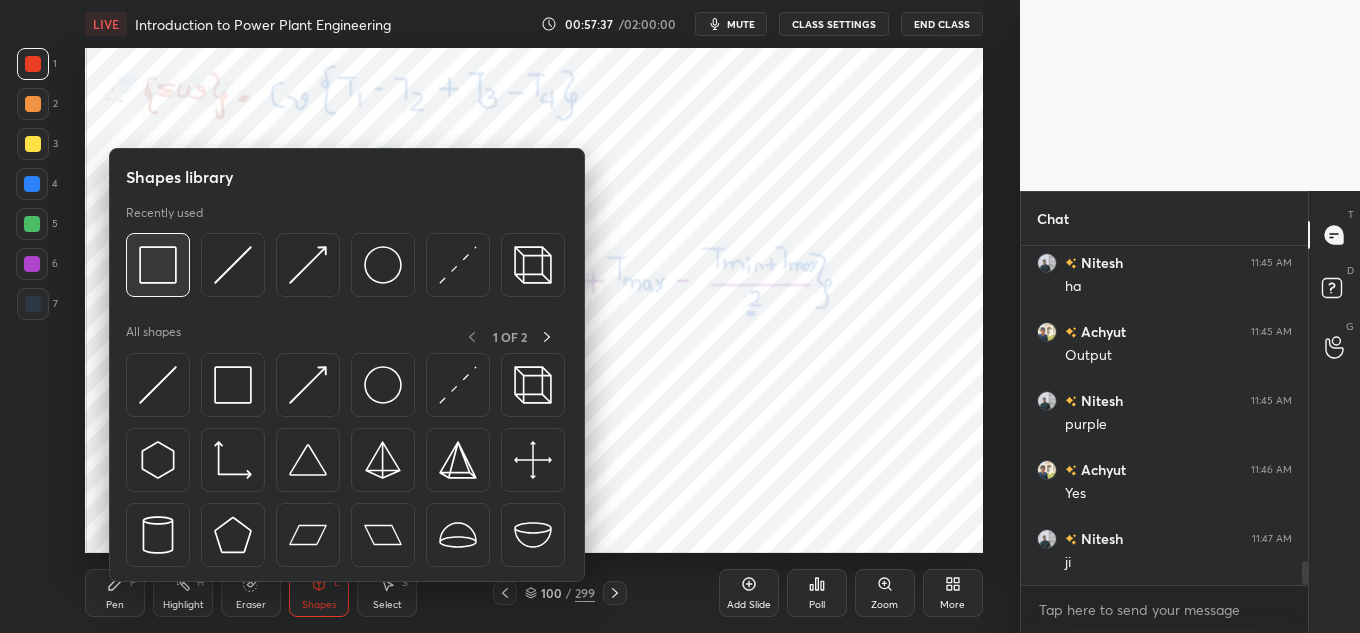 click at bounding box center (158, 265) 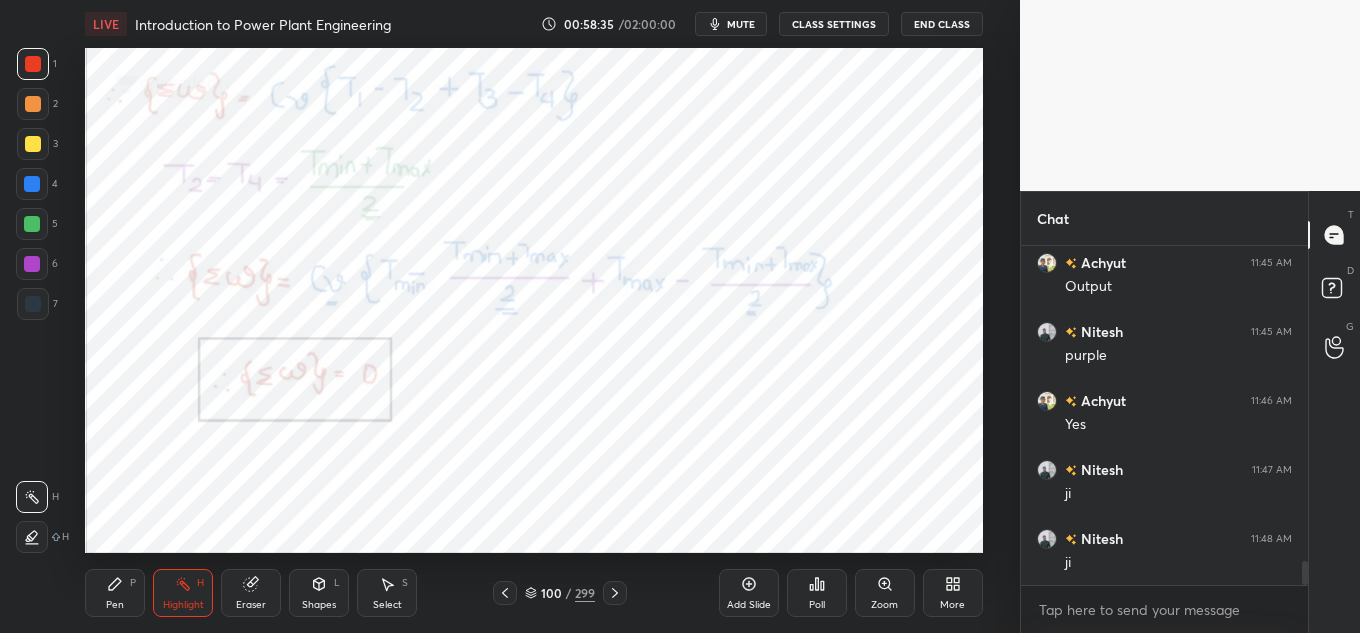 scroll, scrollTop: 4494, scrollLeft: 0, axis: vertical 